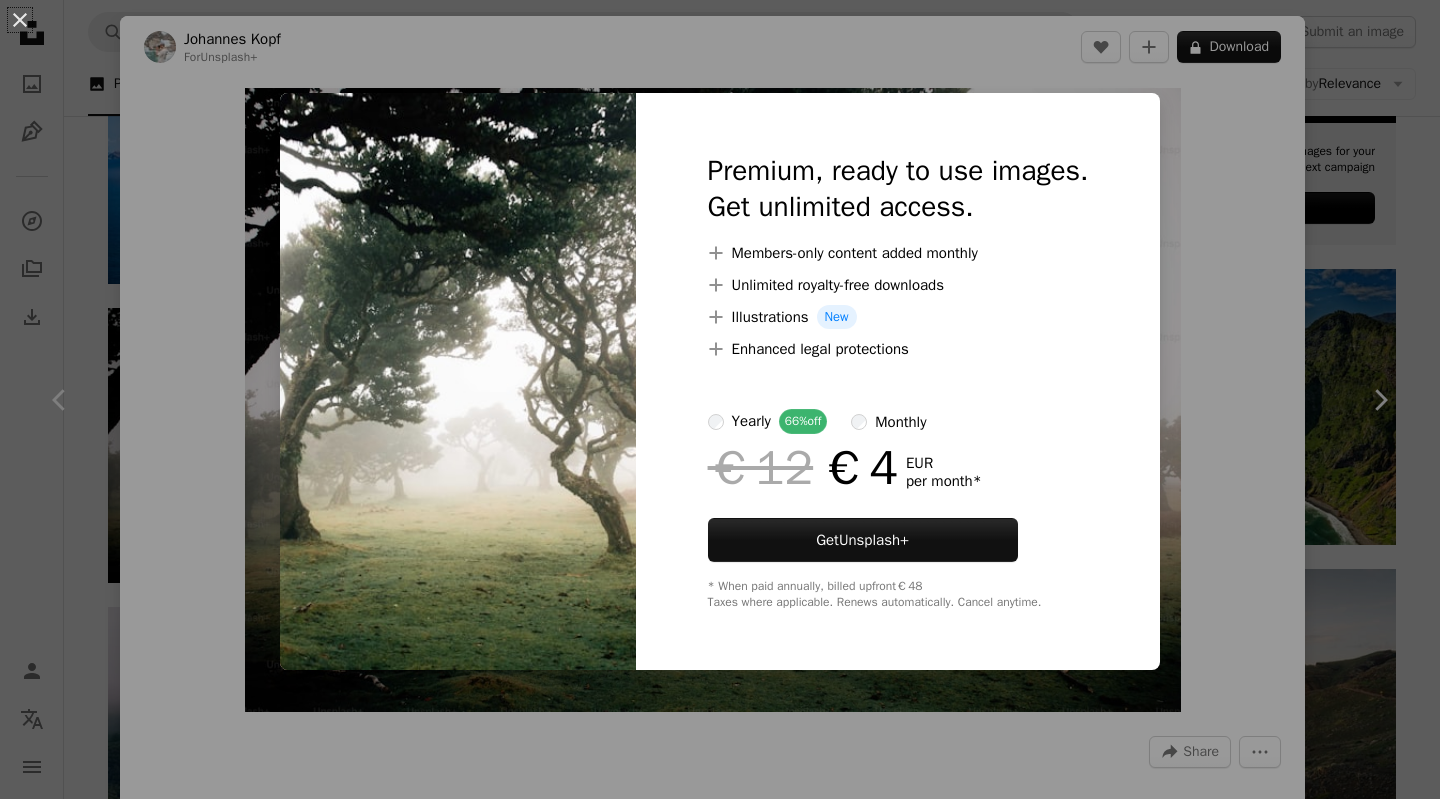 scroll, scrollTop: 790, scrollLeft: 0, axis: vertical 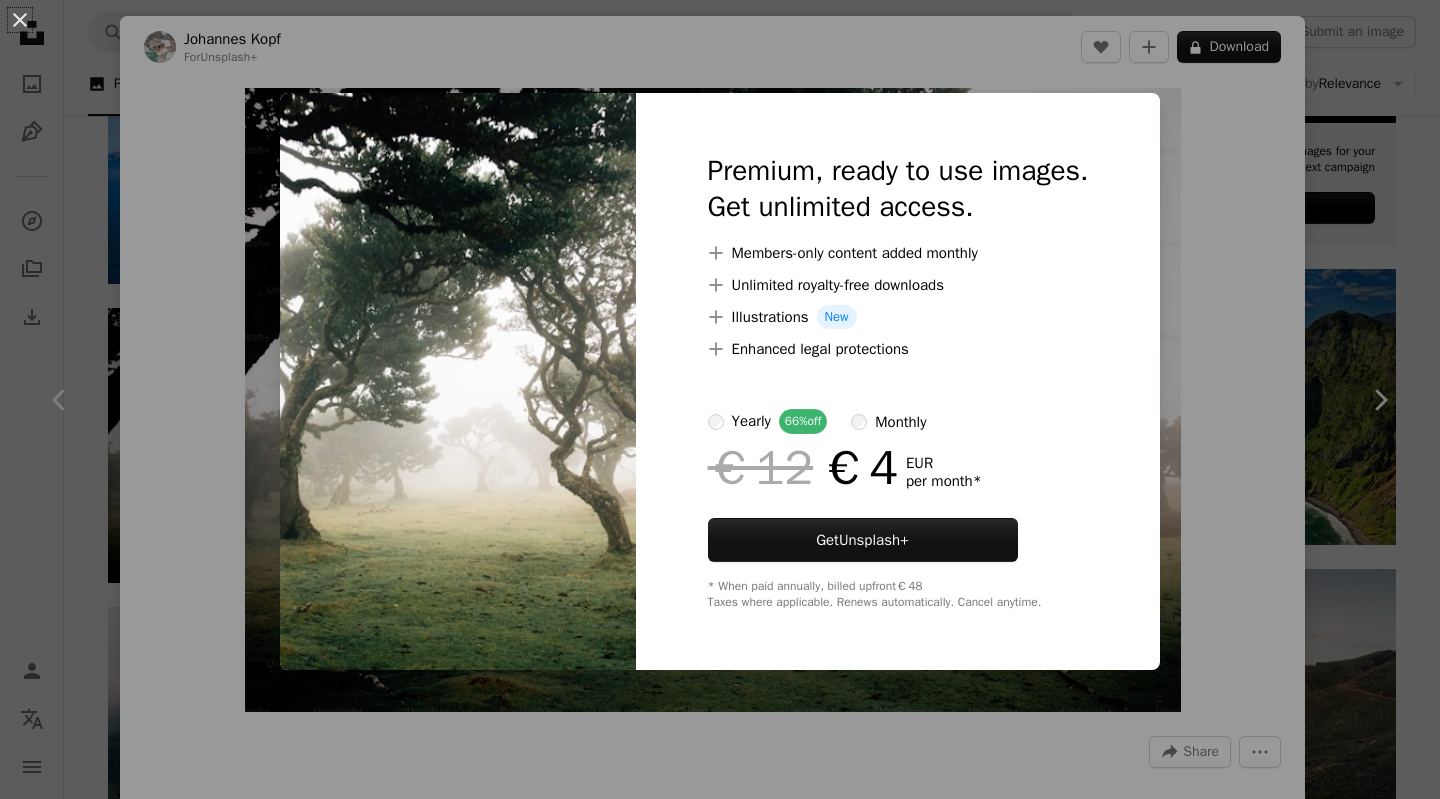 click on "An X shape Premium, ready to use images. Get unlimited access. A plus sign Members-only content added monthly A plus sign Unlimited royalty-free downloads A plus sign Illustrations  New A plus sign Enhanced legal protections yearly 66%  off monthly €12   €4 EUR per month * Get  Unsplash+ * When paid annually, billed upfront  €48 Taxes where applicable. Renews automatically. Cancel anytime." at bounding box center (720, 399) 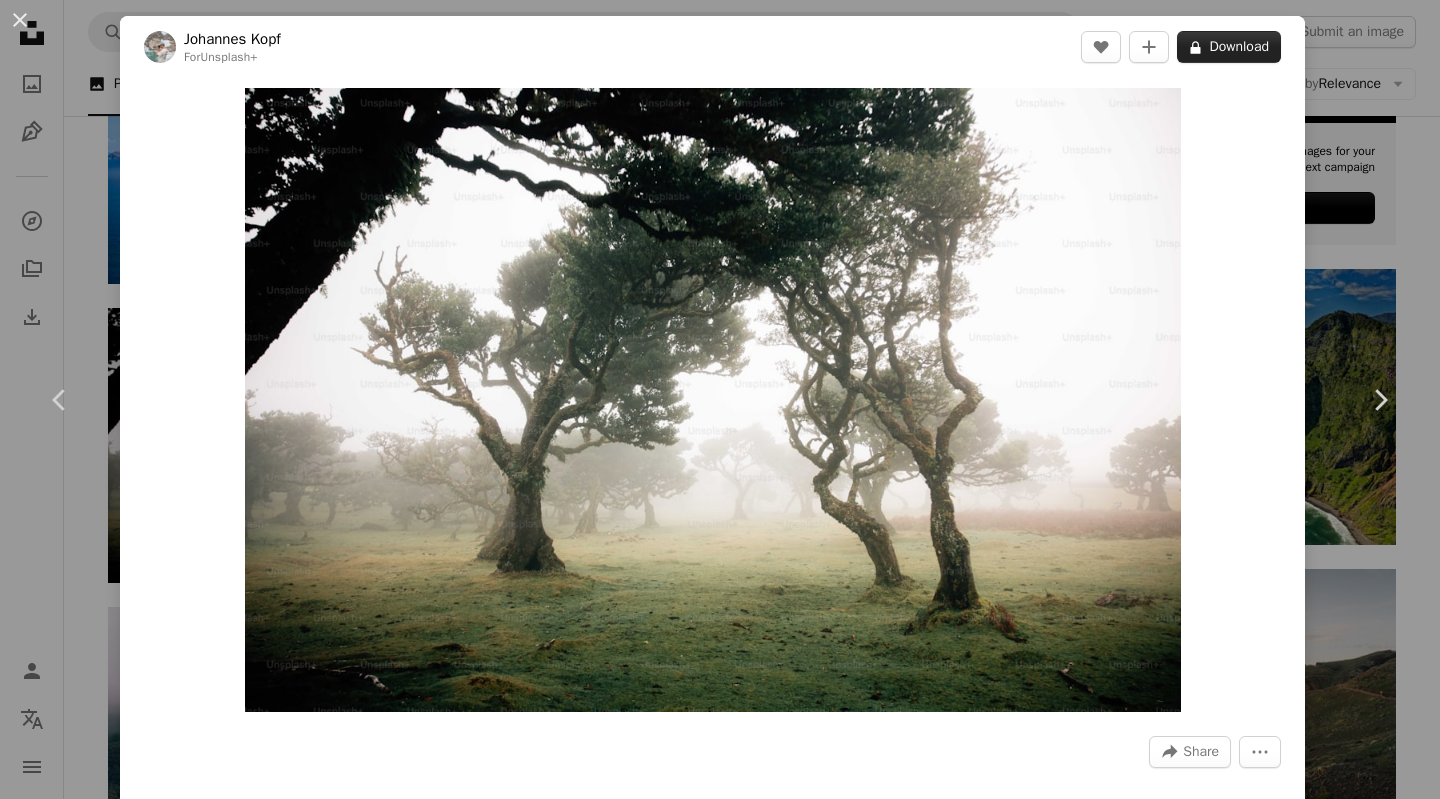 click on "A lock Download" at bounding box center [1229, 47] 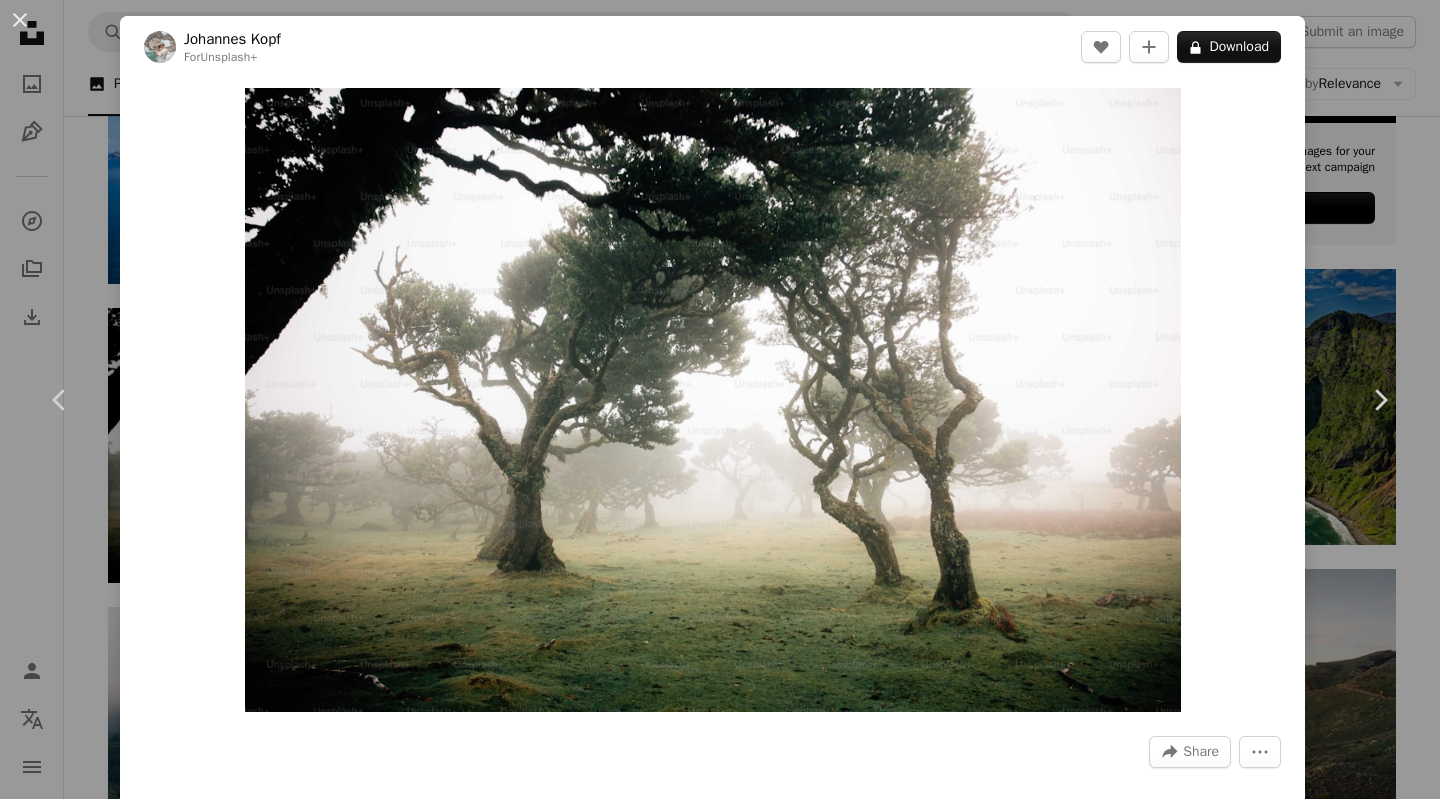 type 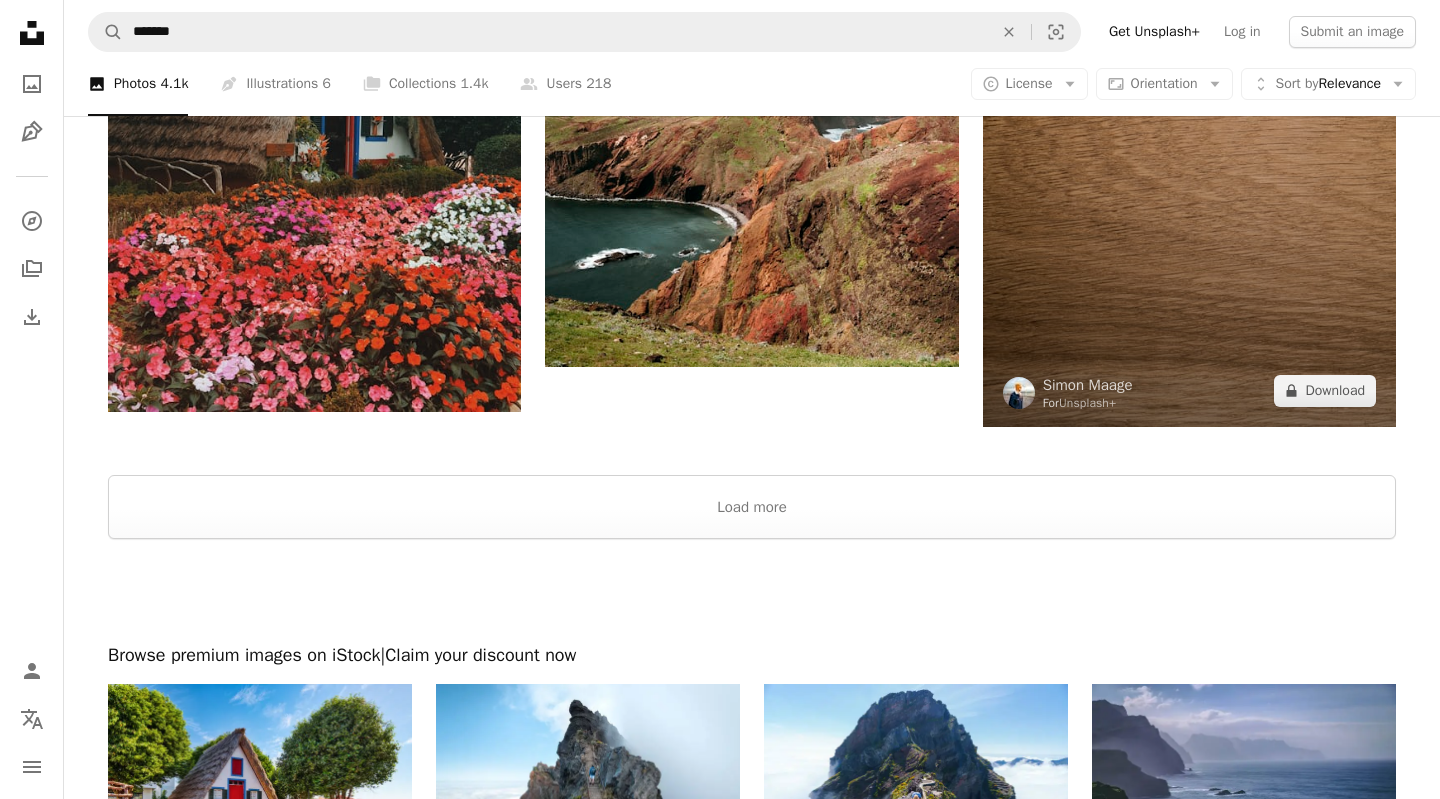scroll, scrollTop: 2974, scrollLeft: 0, axis: vertical 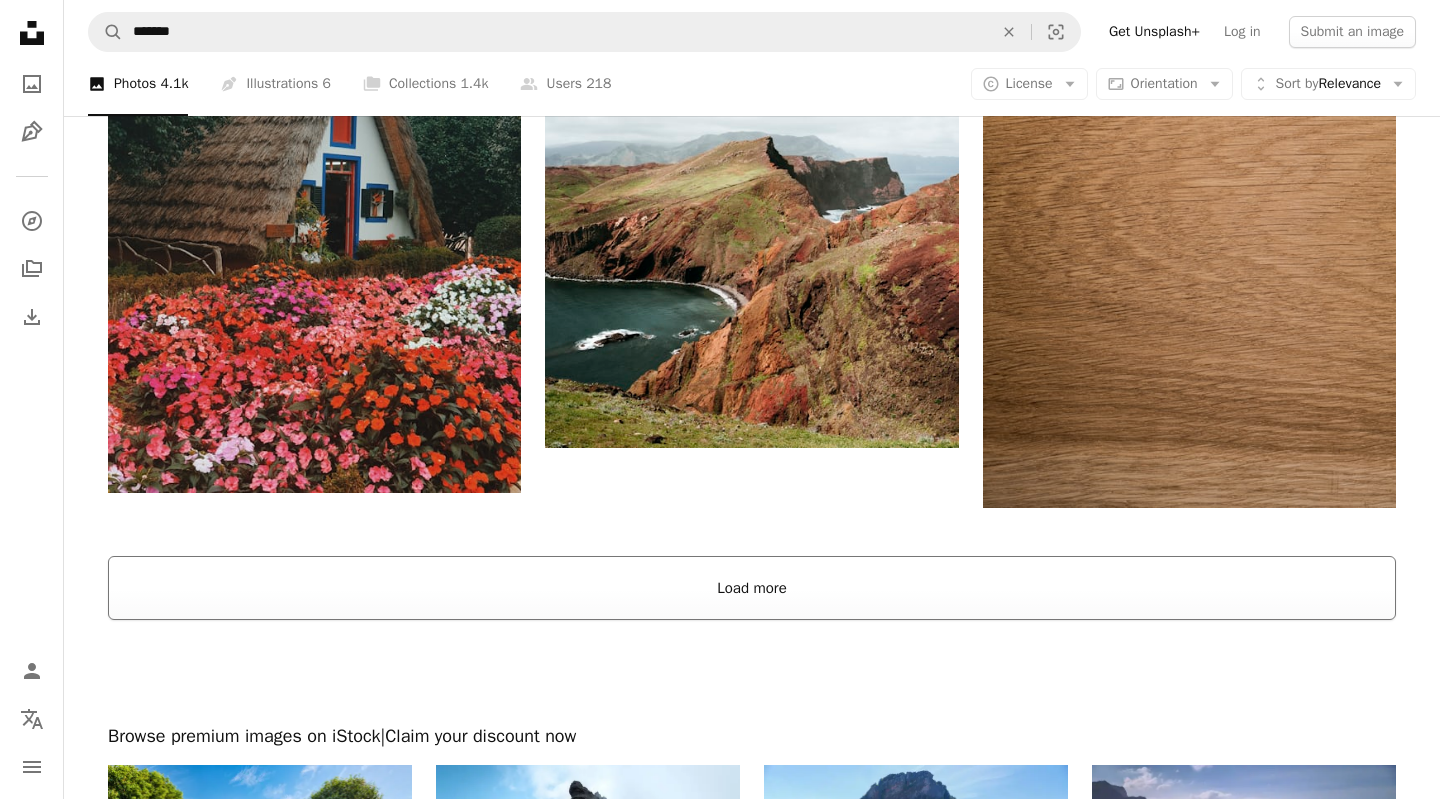 click on "Load more" at bounding box center [752, 588] 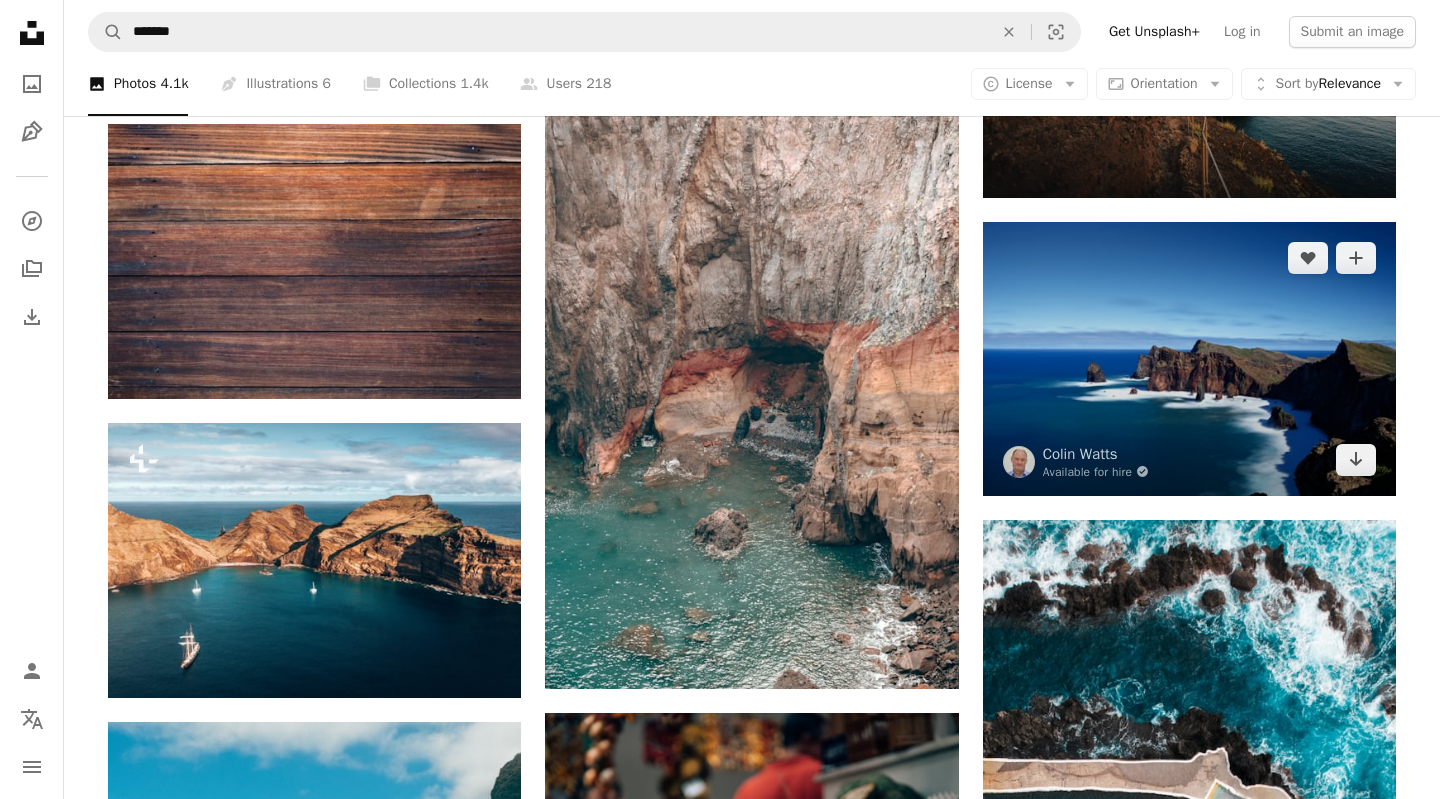 scroll, scrollTop: 4846, scrollLeft: 0, axis: vertical 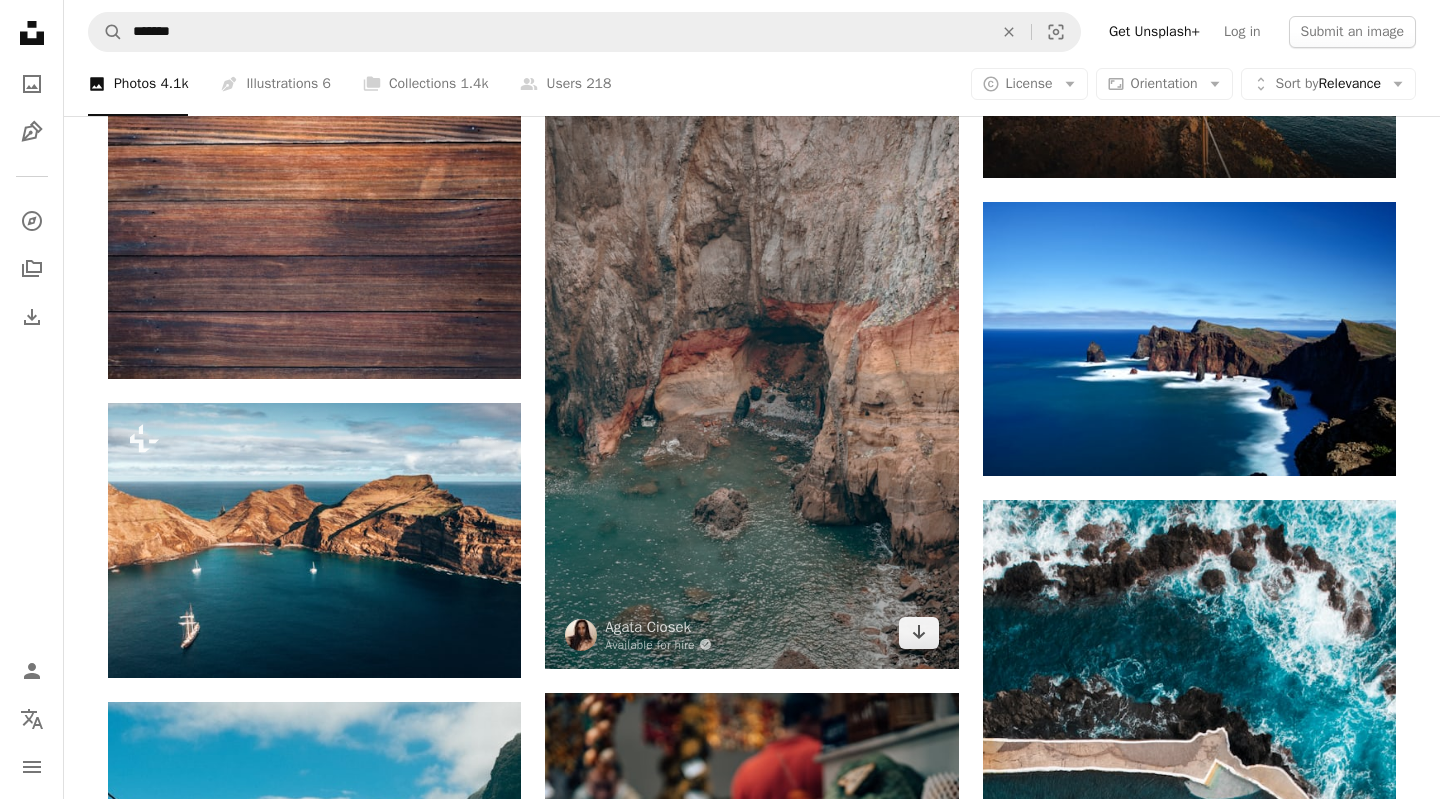 click at bounding box center [751, 359] 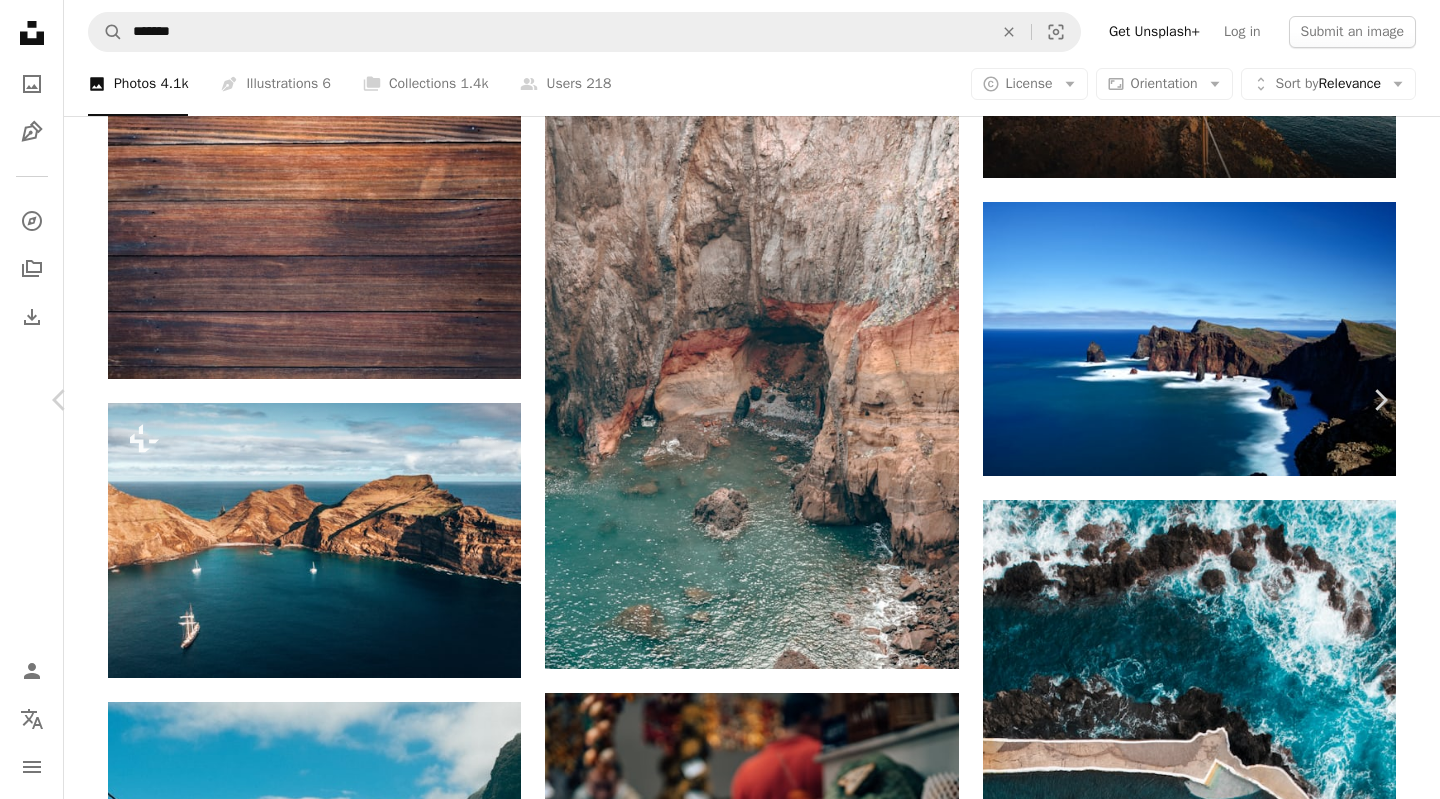 click on "Download free" at bounding box center [1191, 5210] 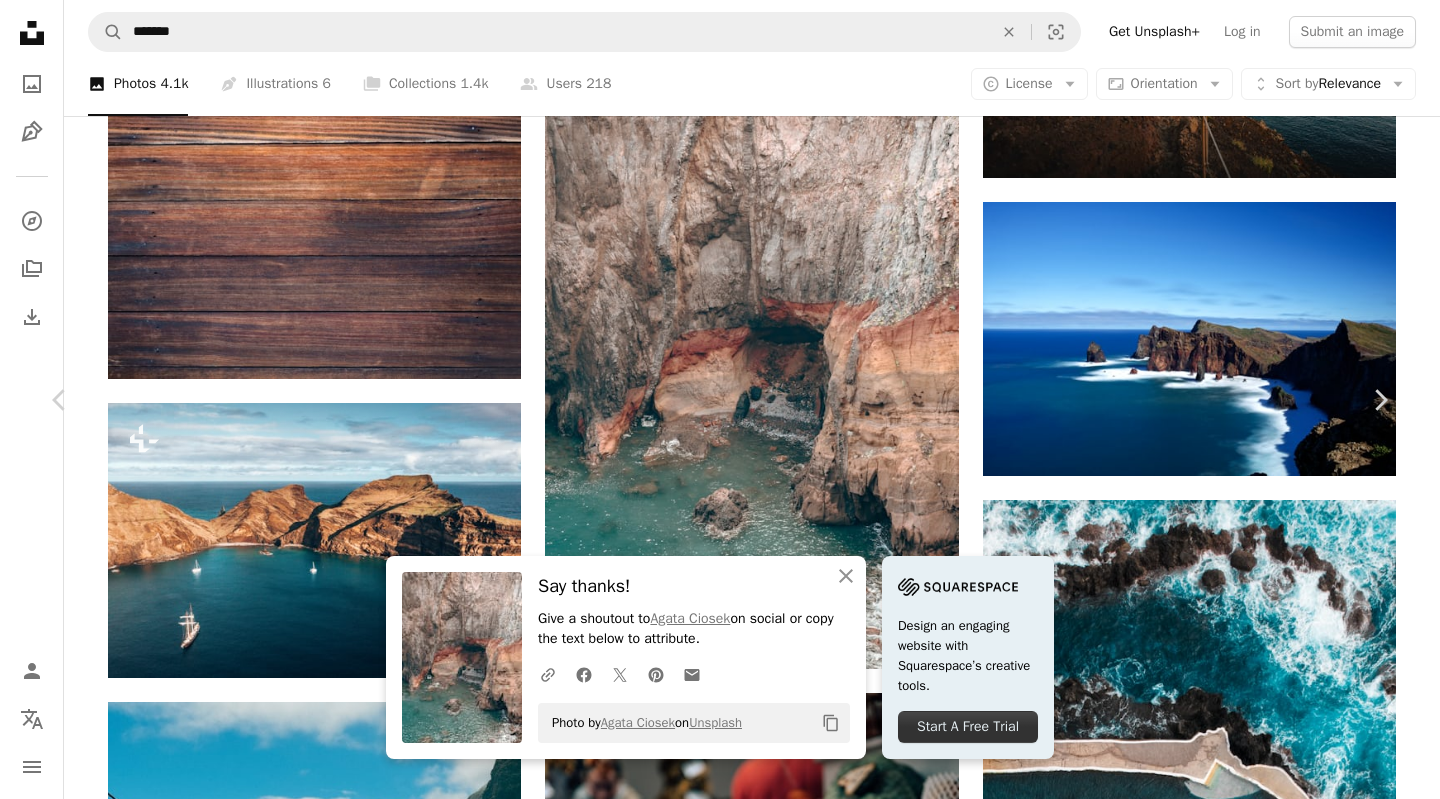 click on "An X shape" at bounding box center (20, 20) 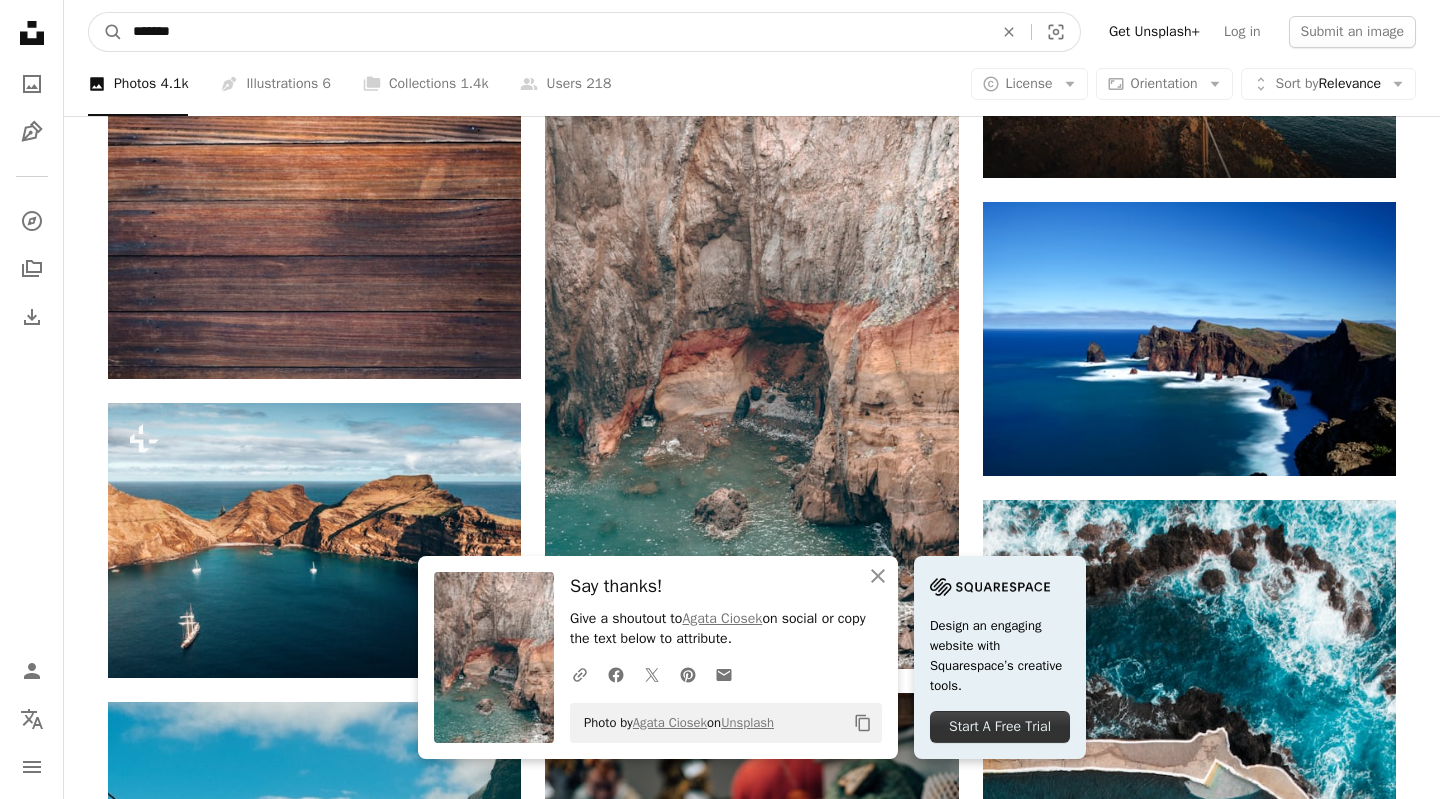 drag, startPoint x: 369, startPoint y: 30, endPoint x: 0, endPoint y: 30, distance: 369 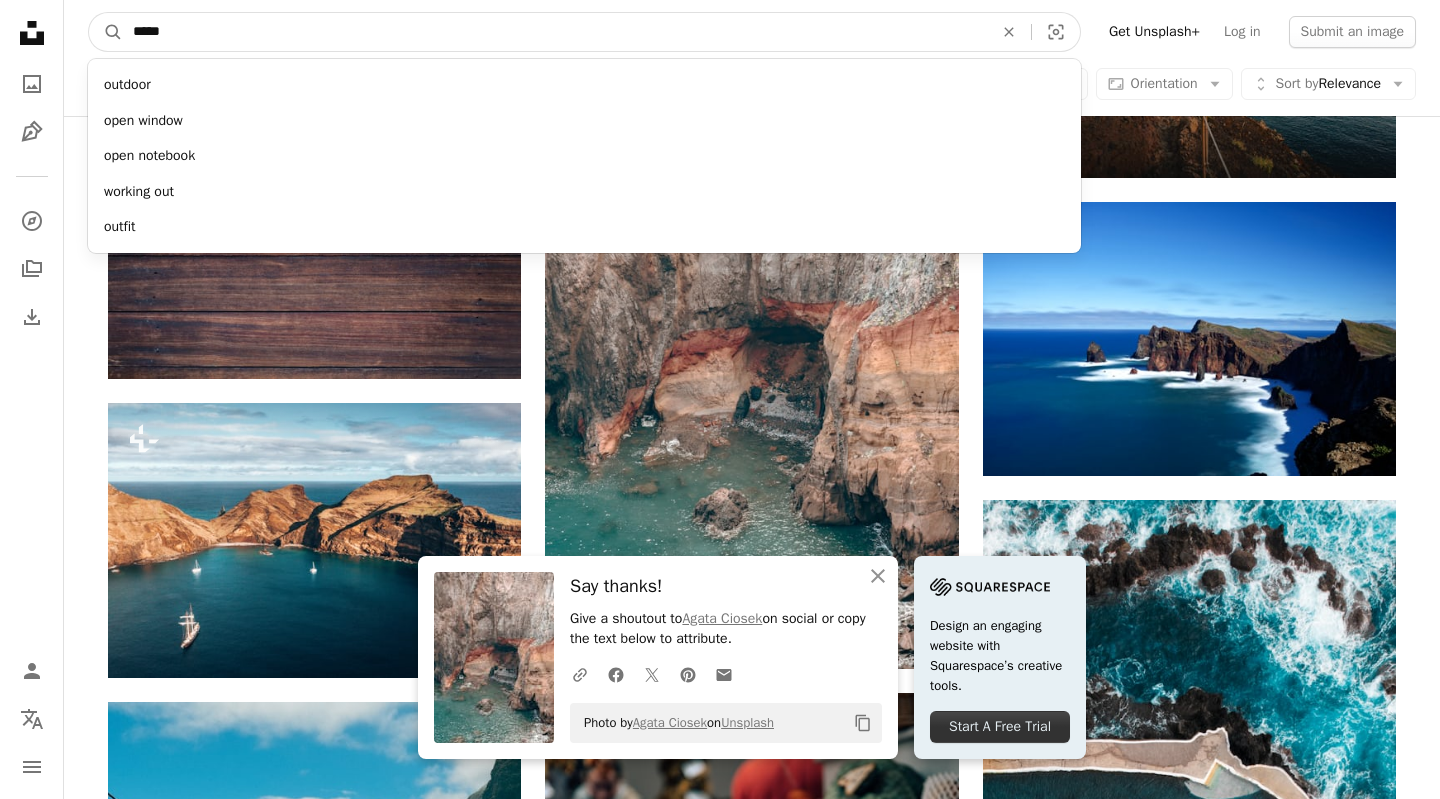 type on "******" 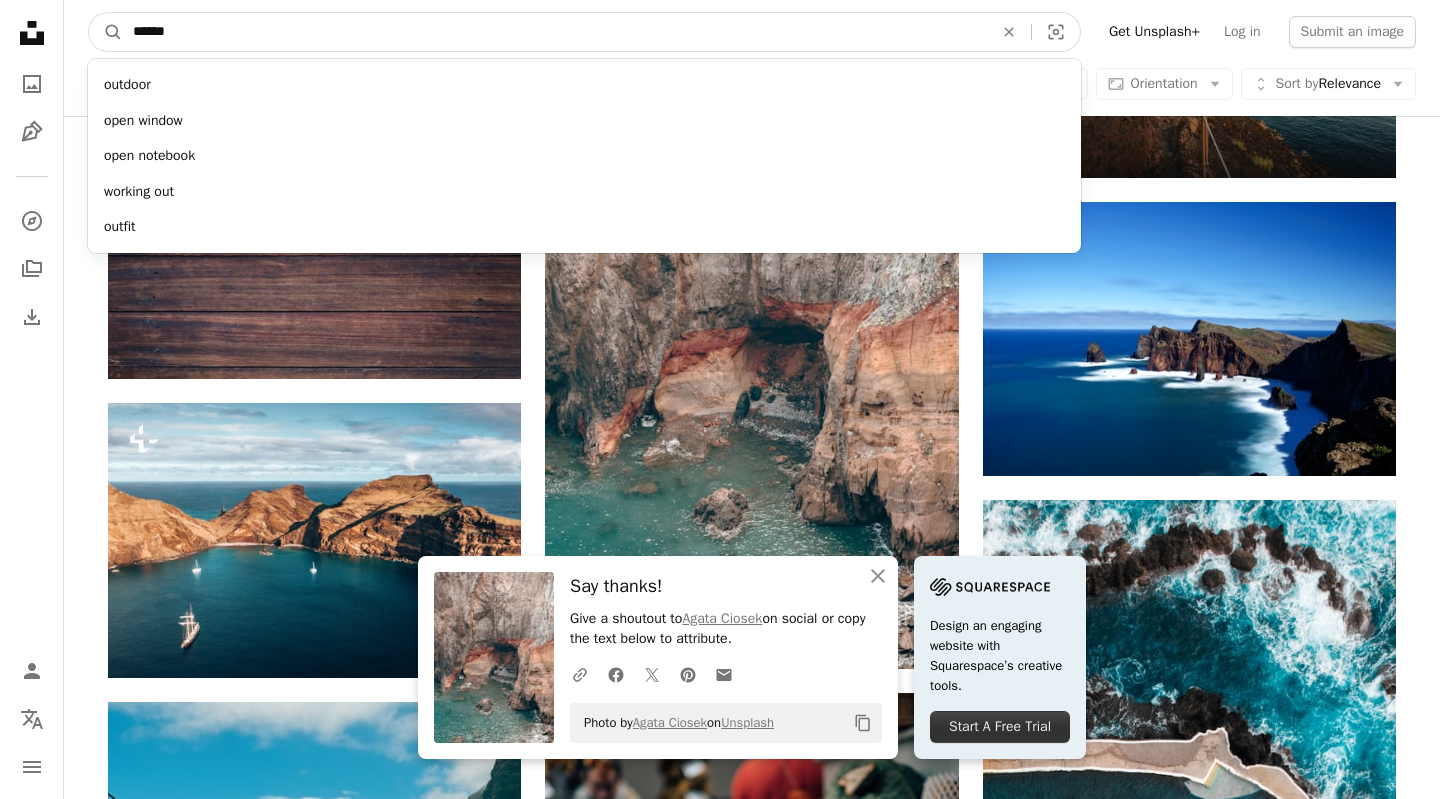 click on "A magnifying glass" at bounding box center (106, 32) 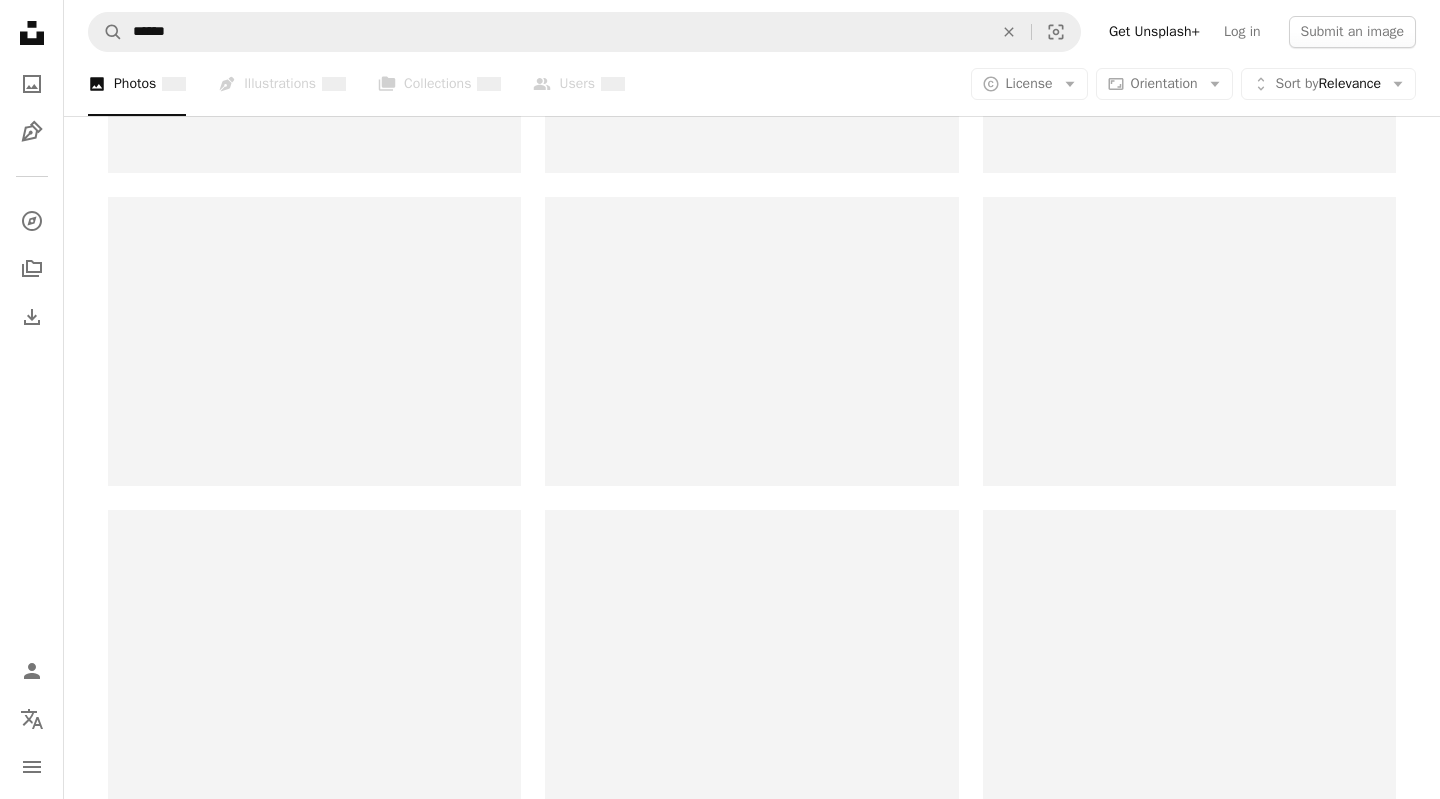 scroll, scrollTop: 0, scrollLeft: 0, axis: both 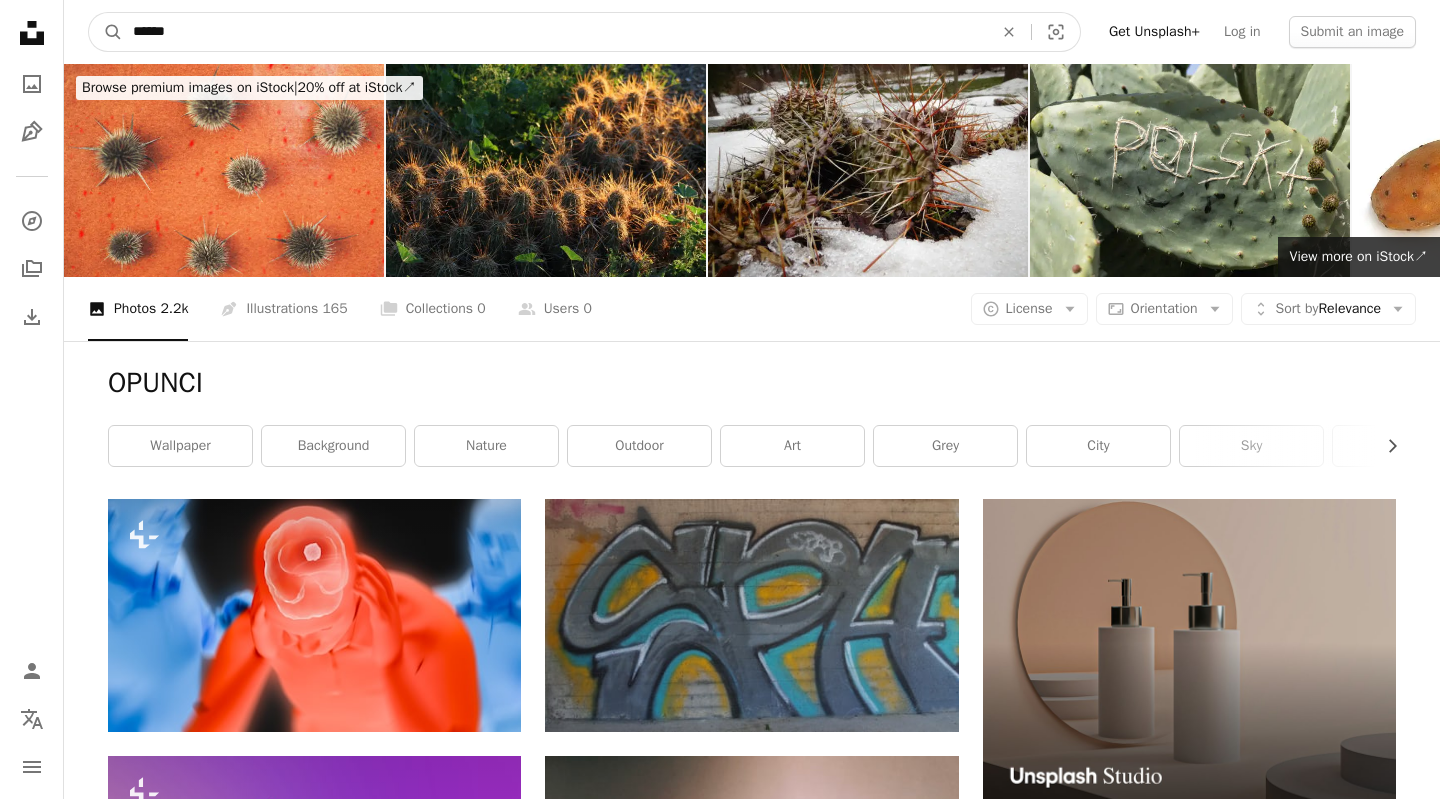 click on "******" at bounding box center [555, 32] 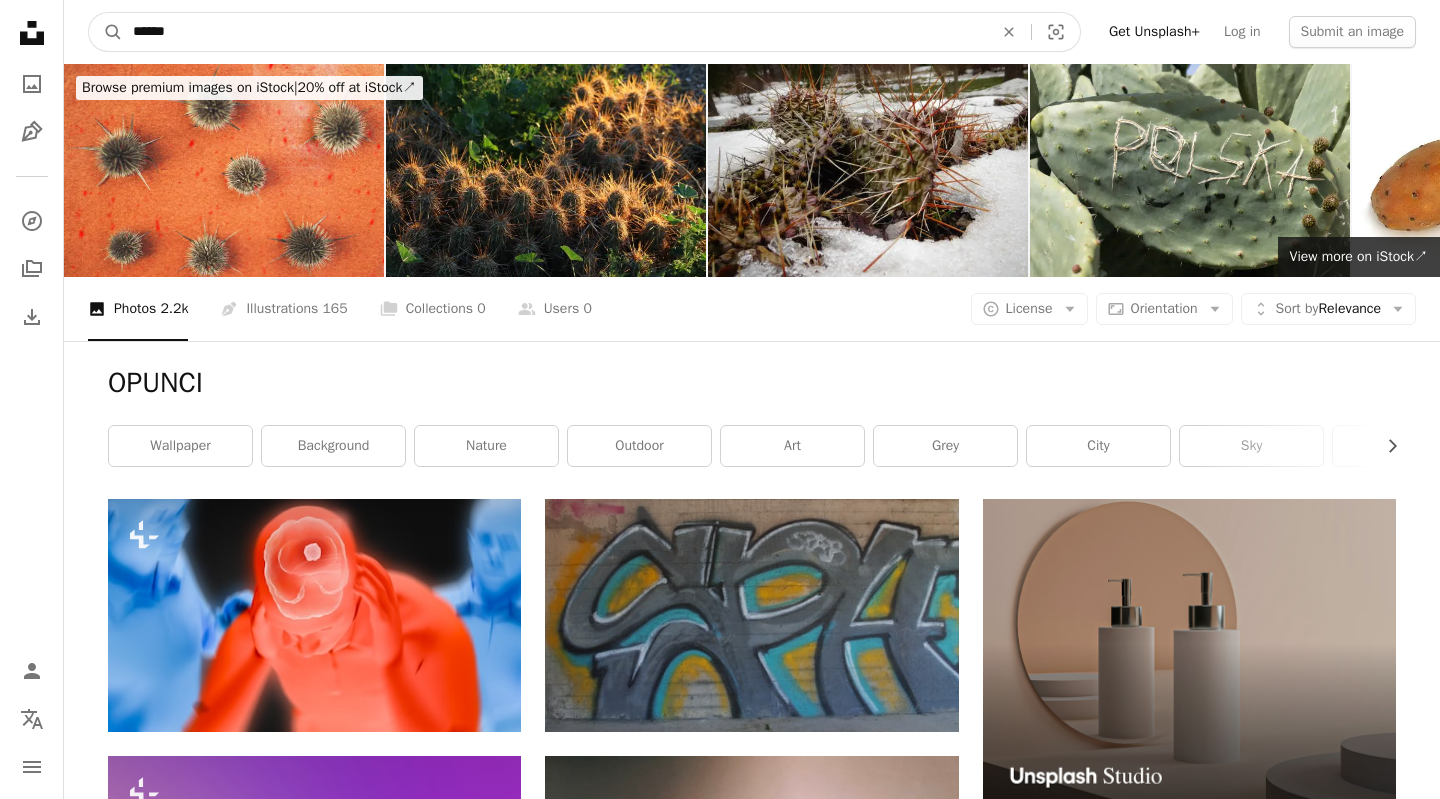 type on "*******" 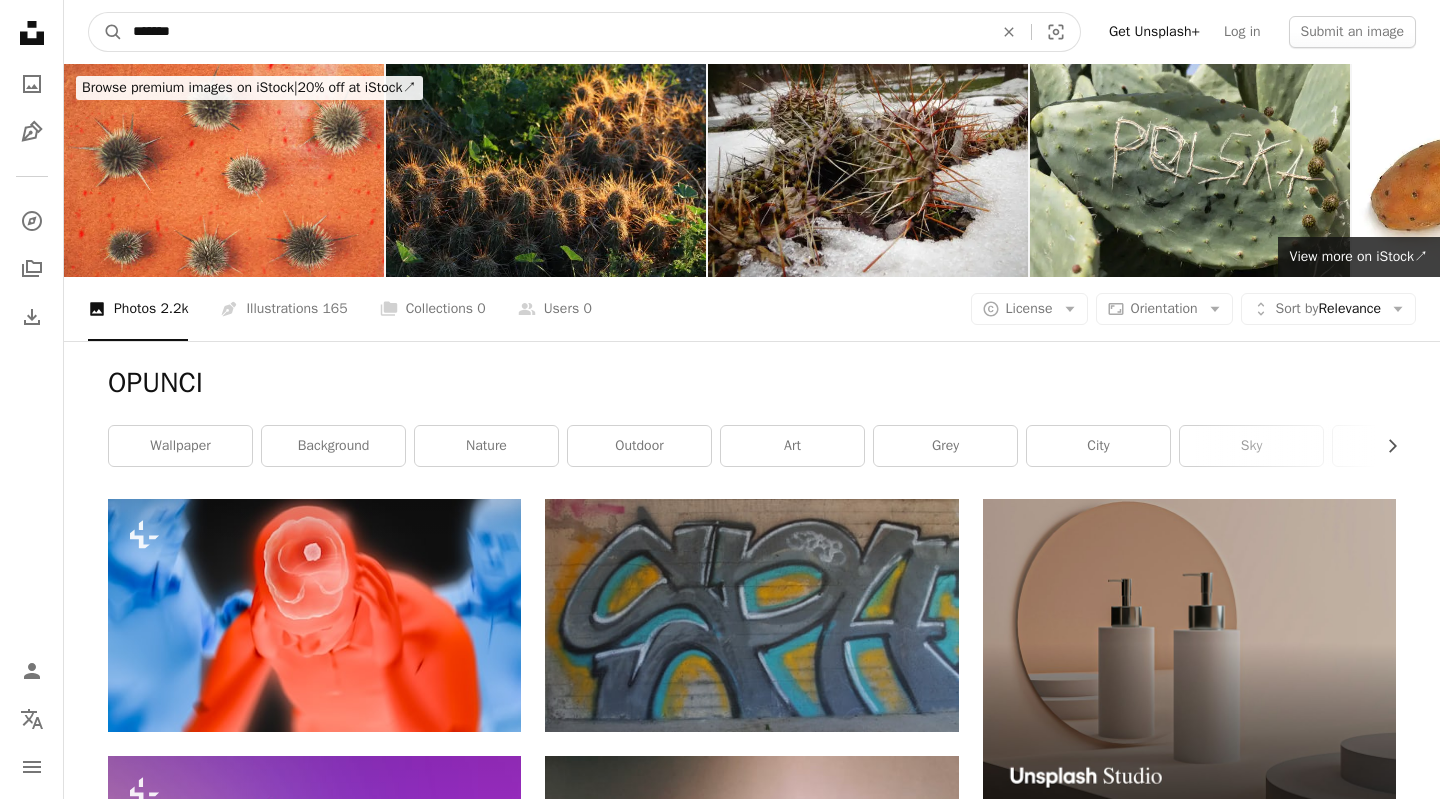 click on "A magnifying glass" at bounding box center [106, 32] 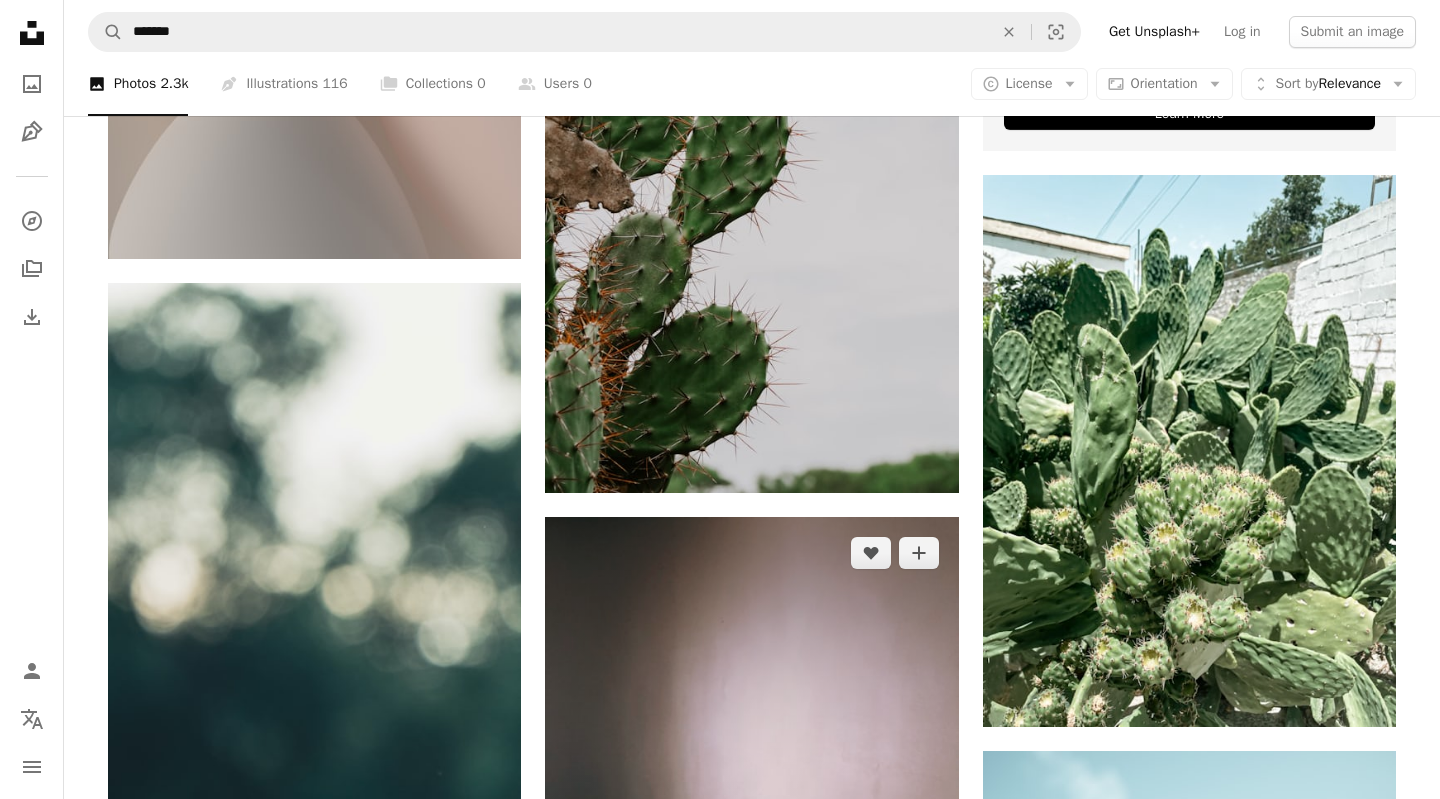 scroll, scrollTop: 936, scrollLeft: 0, axis: vertical 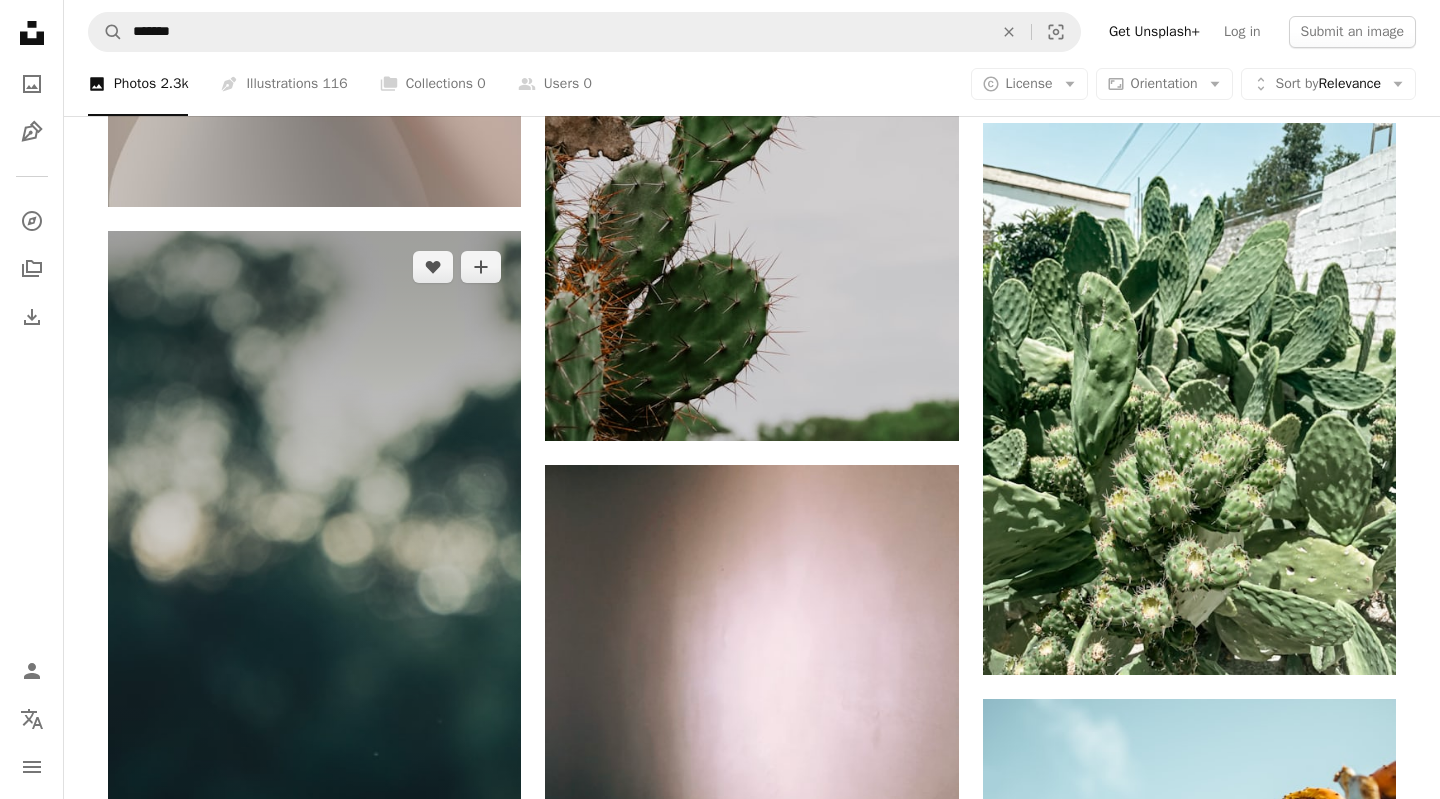 click at bounding box center [314, 623] 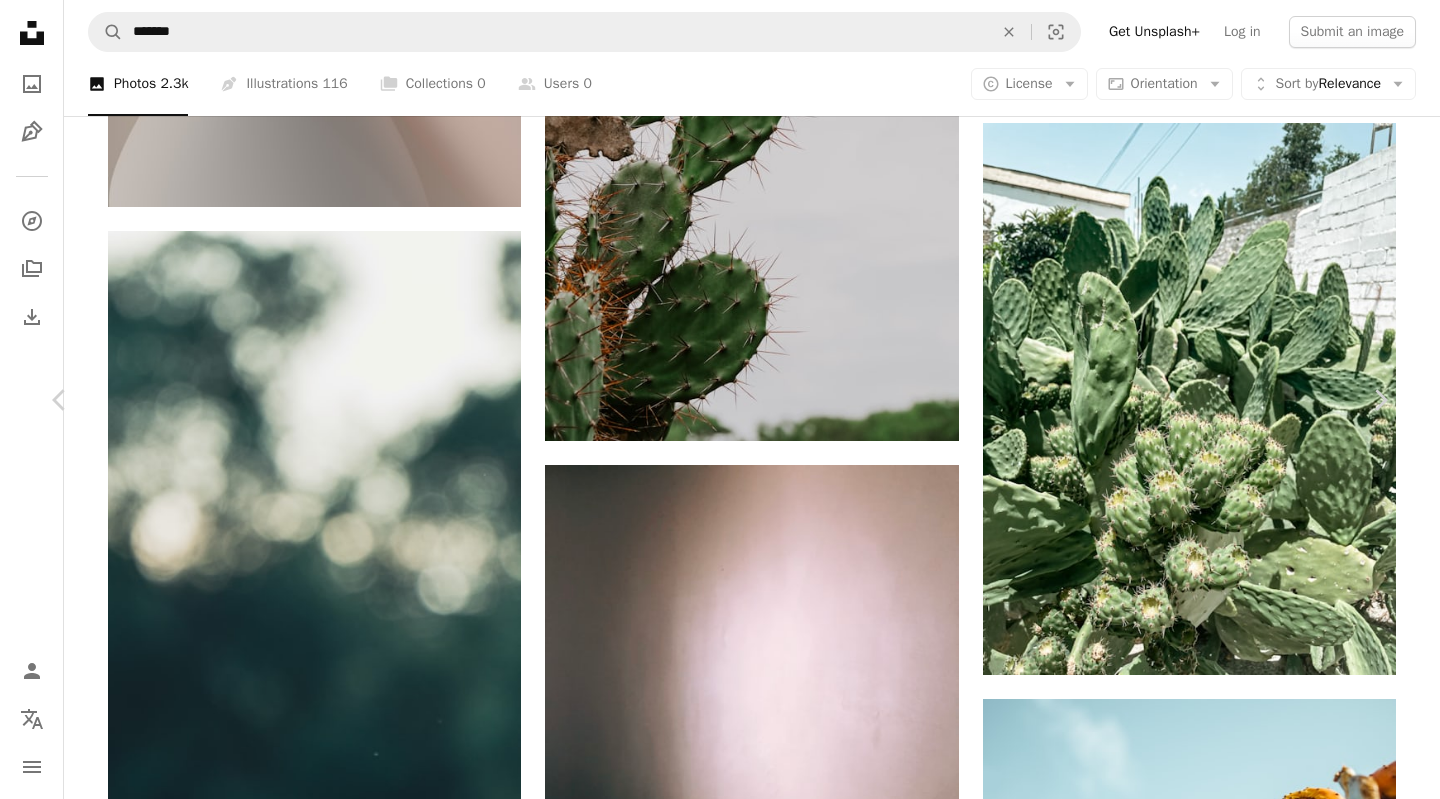 click on "Download free" at bounding box center [1191, 4009] 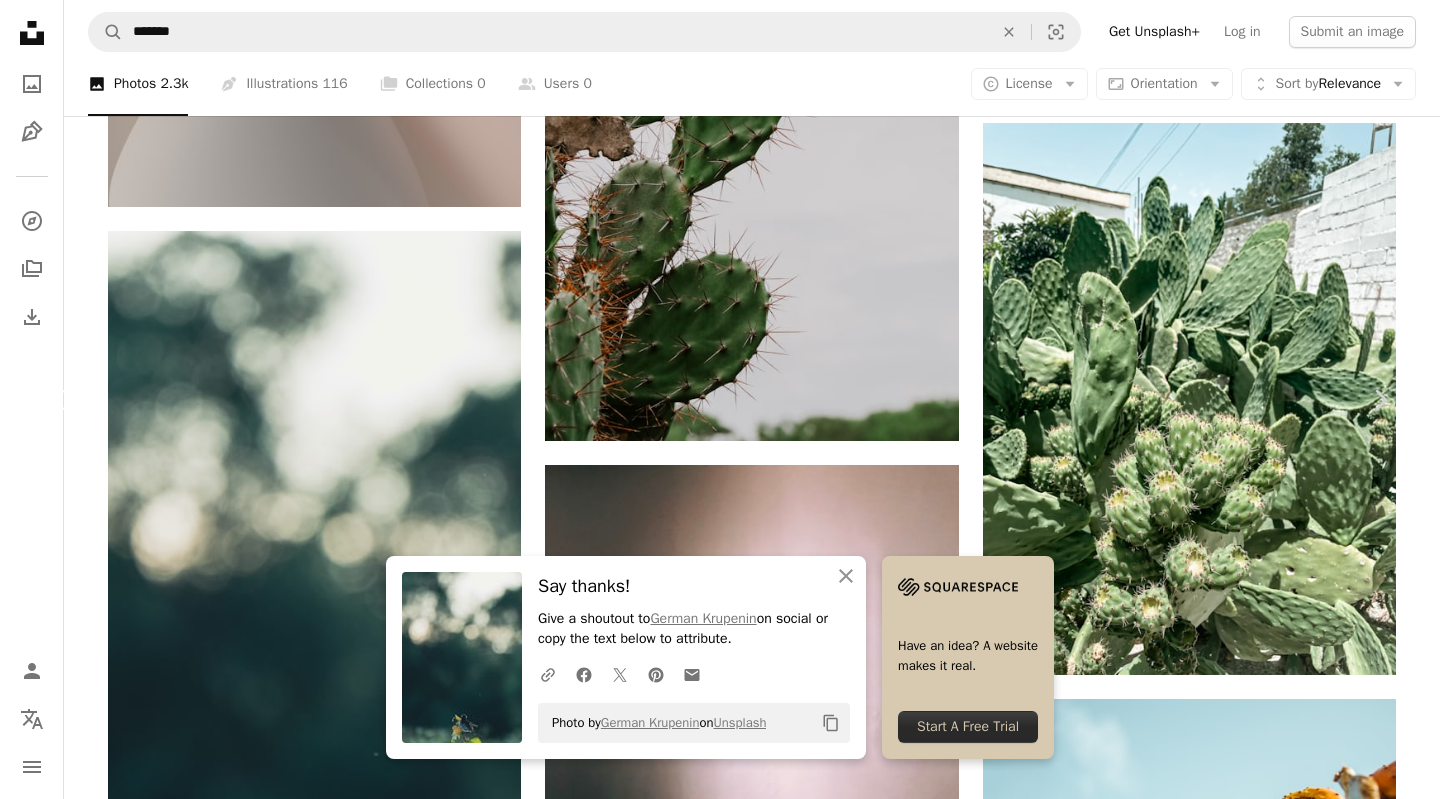 click on "Chevron left" at bounding box center (60, 400) 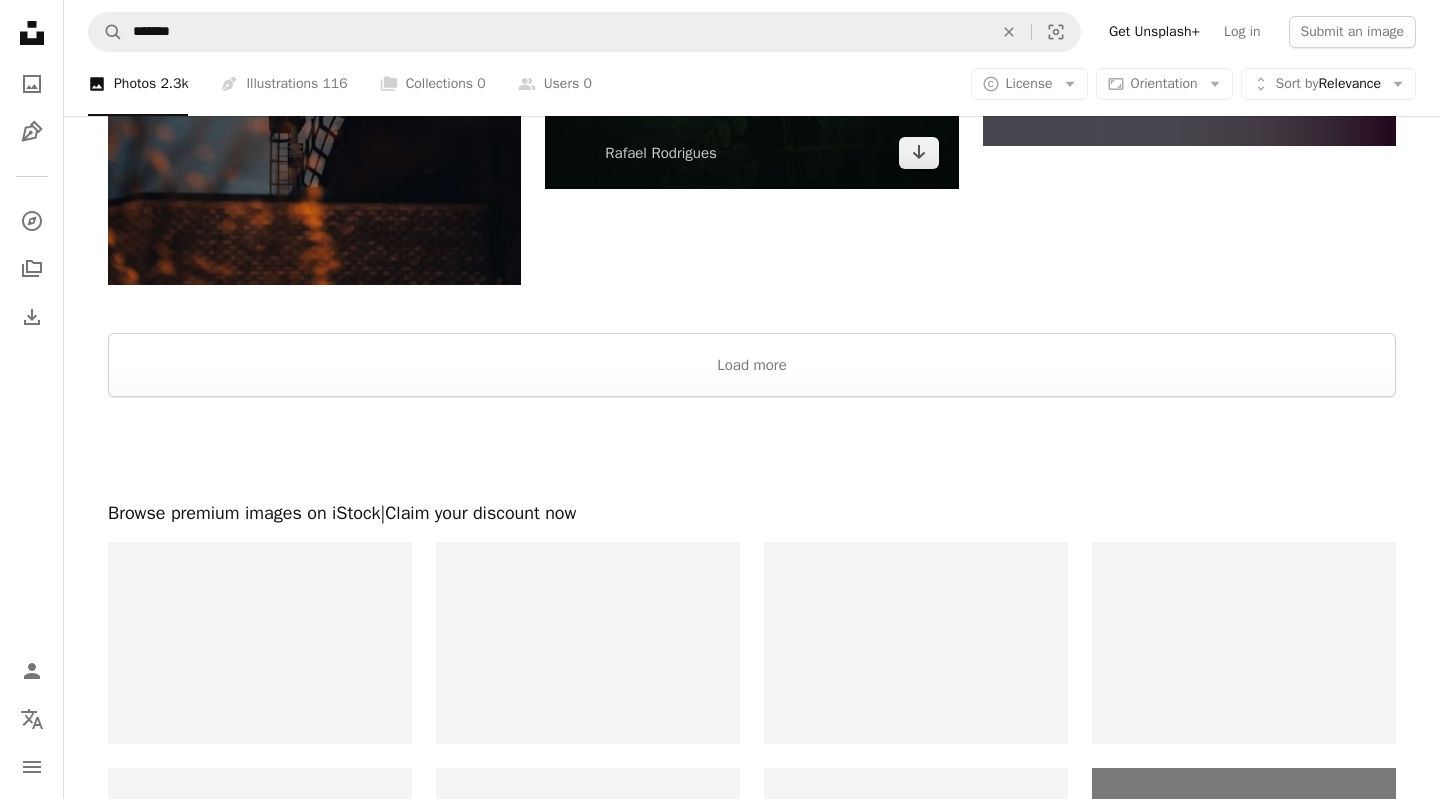 scroll, scrollTop: 3744, scrollLeft: 0, axis: vertical 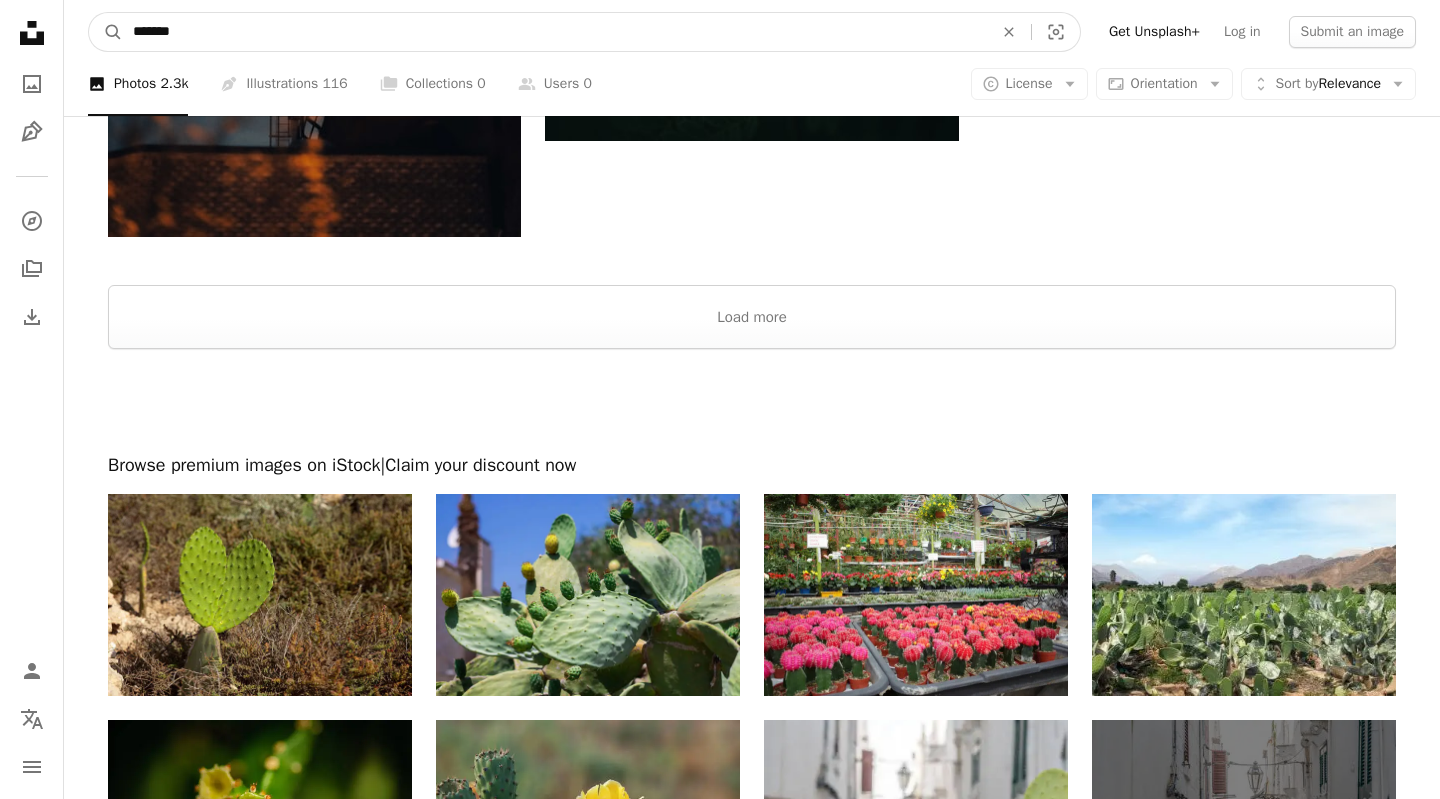 drag, startPoint x: 314, startPoint y: 29, endPoint x: 0, endPoint y: 17, distance: 314.22922 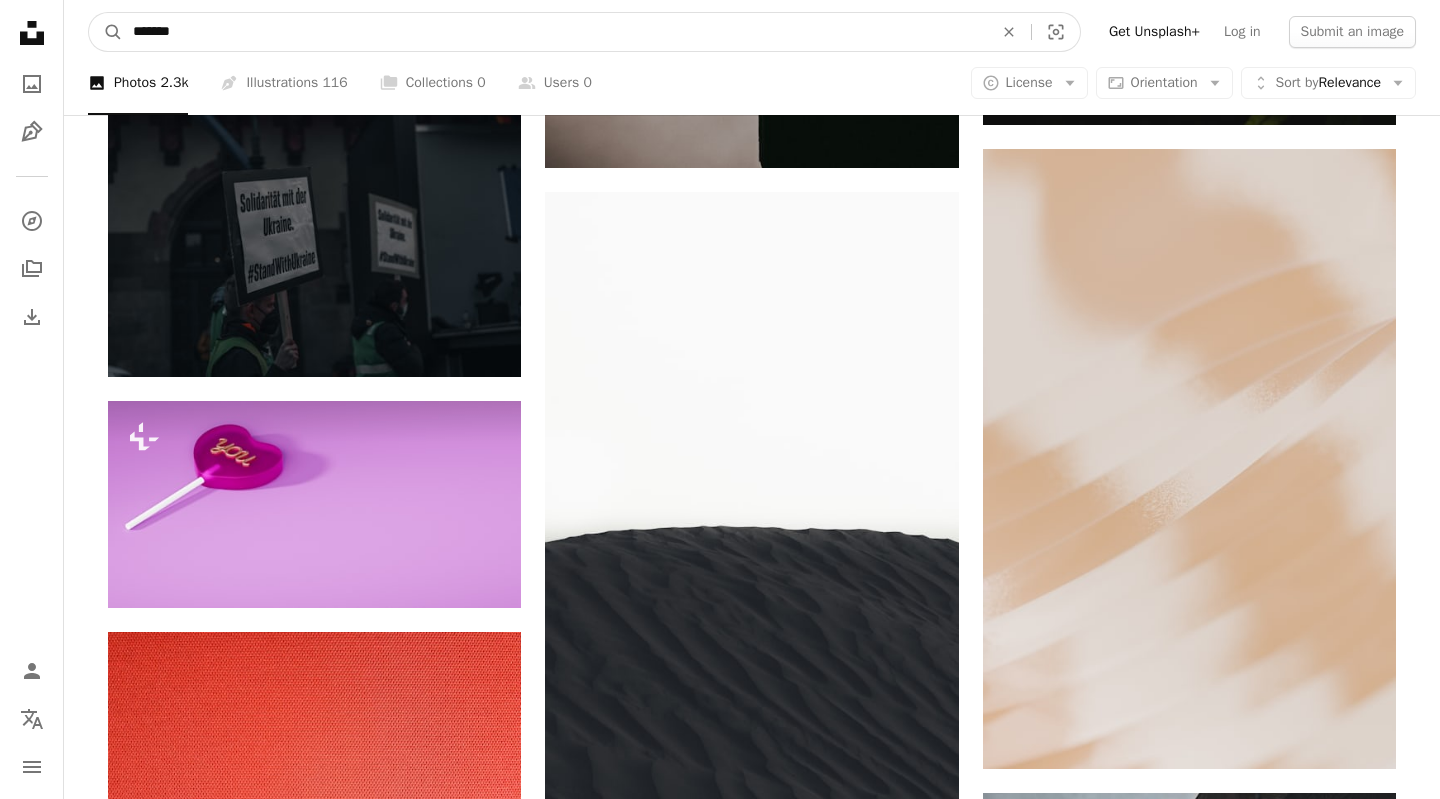 scroll, scrollTop: 2392, scrollLeft: 0, axis: vertical 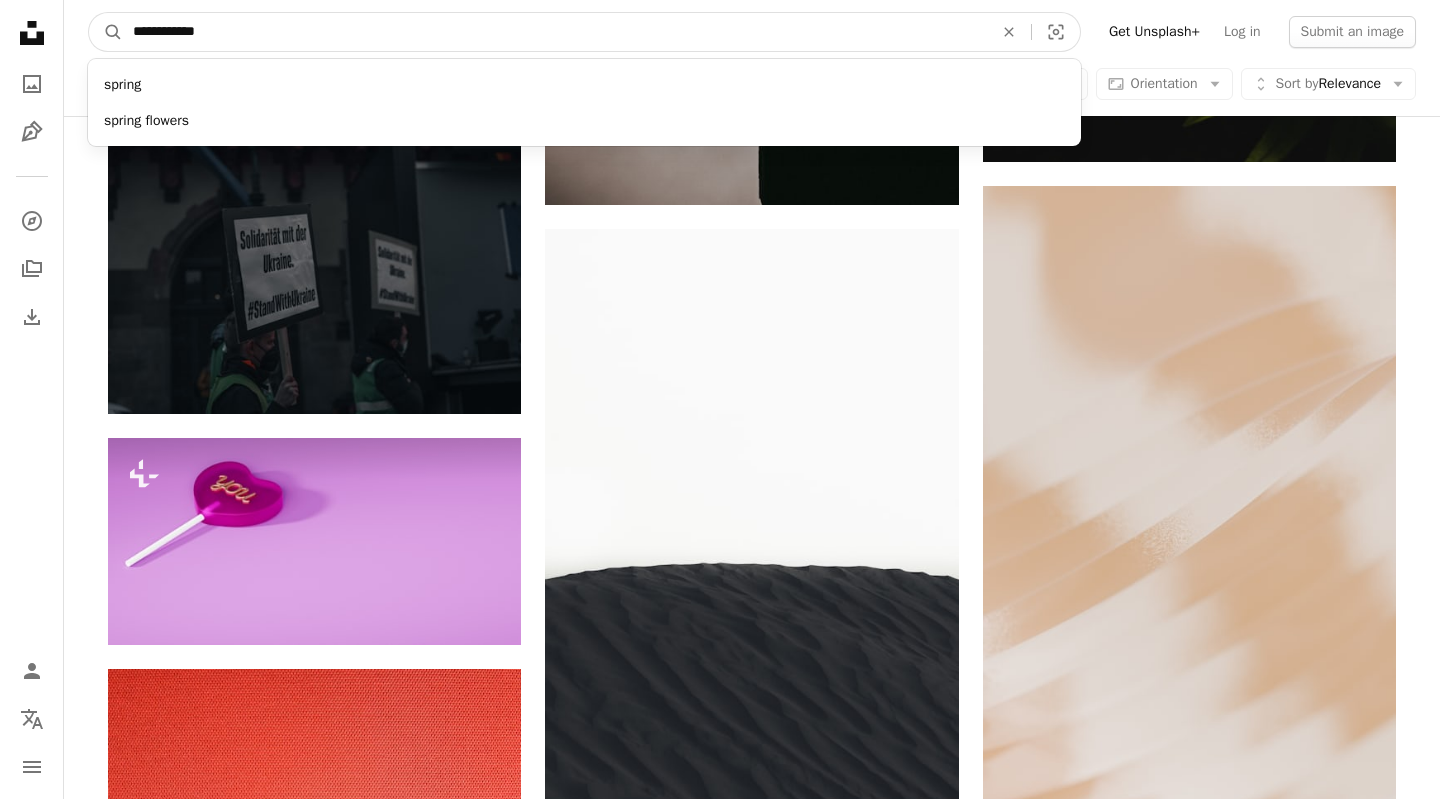 type on "**********" 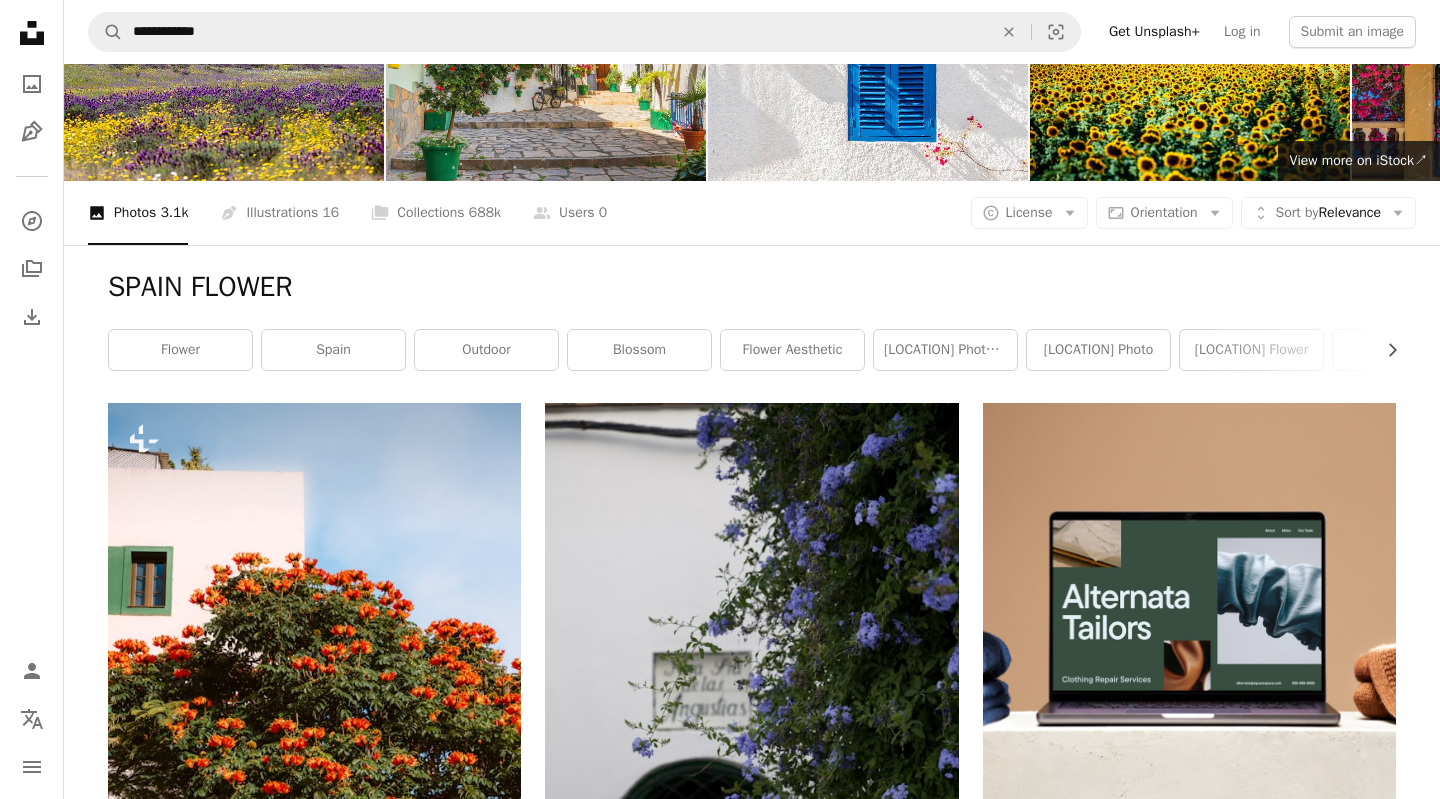 scroll, scrollTop: 0, scrollLeft: 0, axis: both 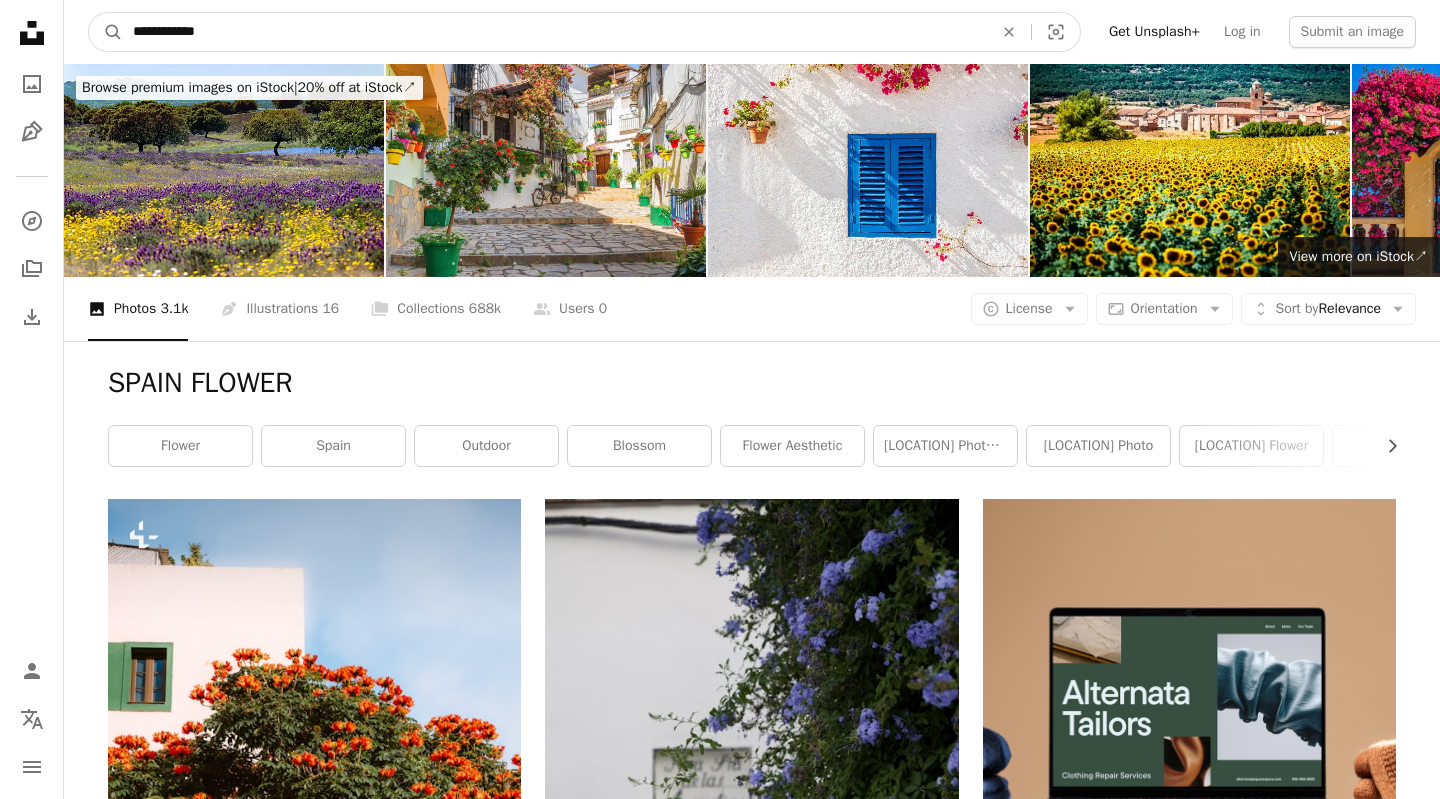 drag, startPoint x: 170, startPoint y: 38, endPoint x: 64, endPoint y: 33, distance: 106.11786 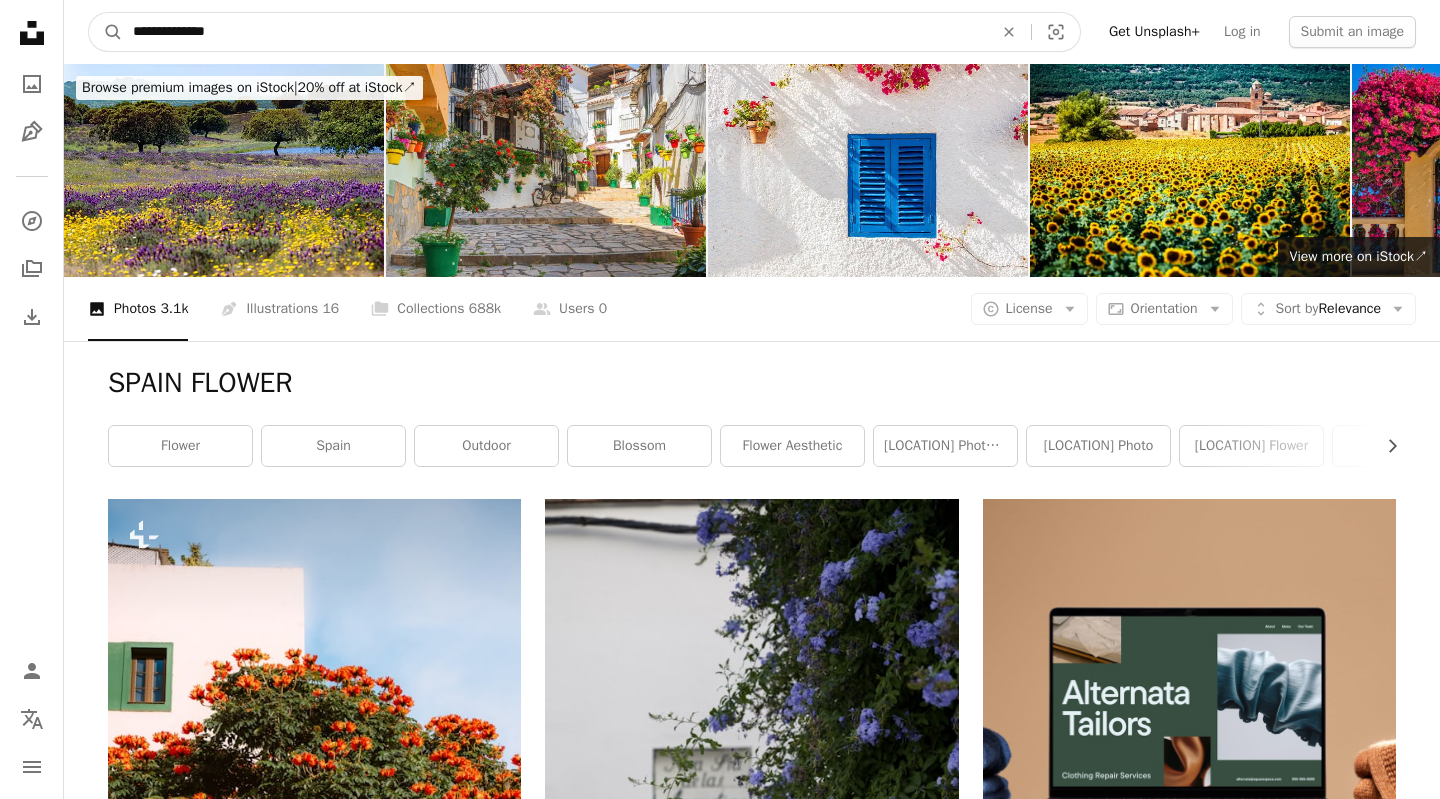 type on "**********" 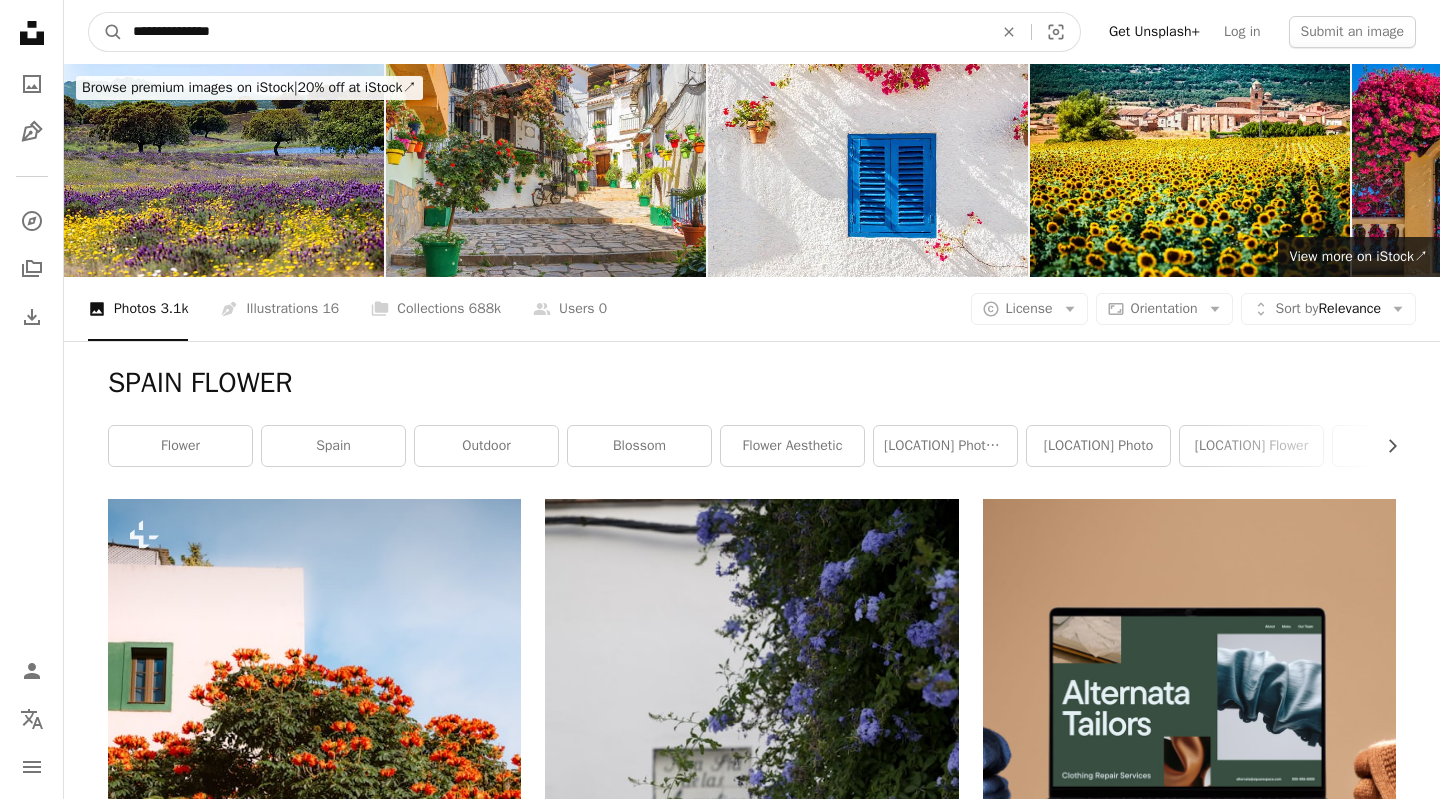 click on "A magnifying glass" at bounding box center [106, 32] 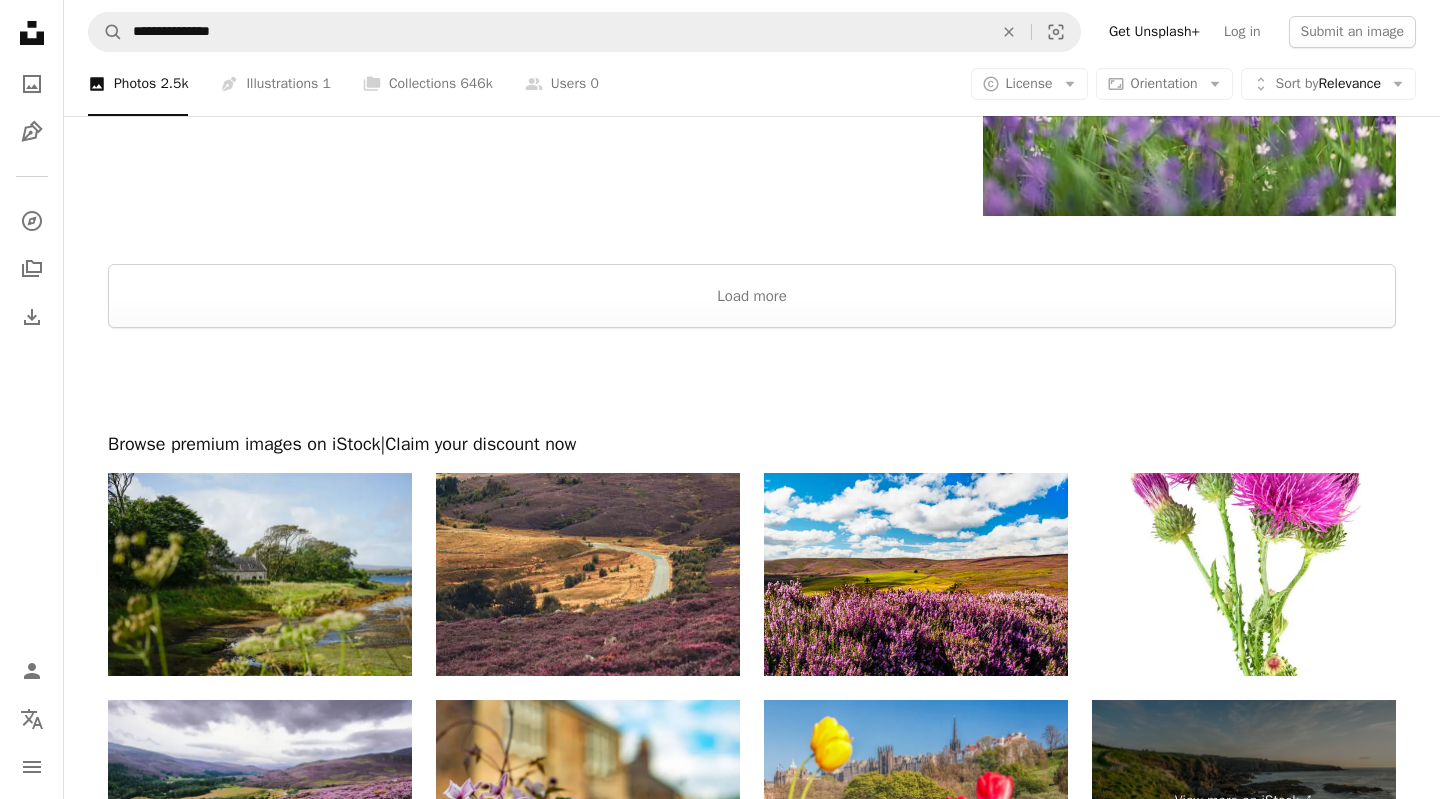 scroll, scrollTop: 3763, scrollLeft: 0, axis: vertical 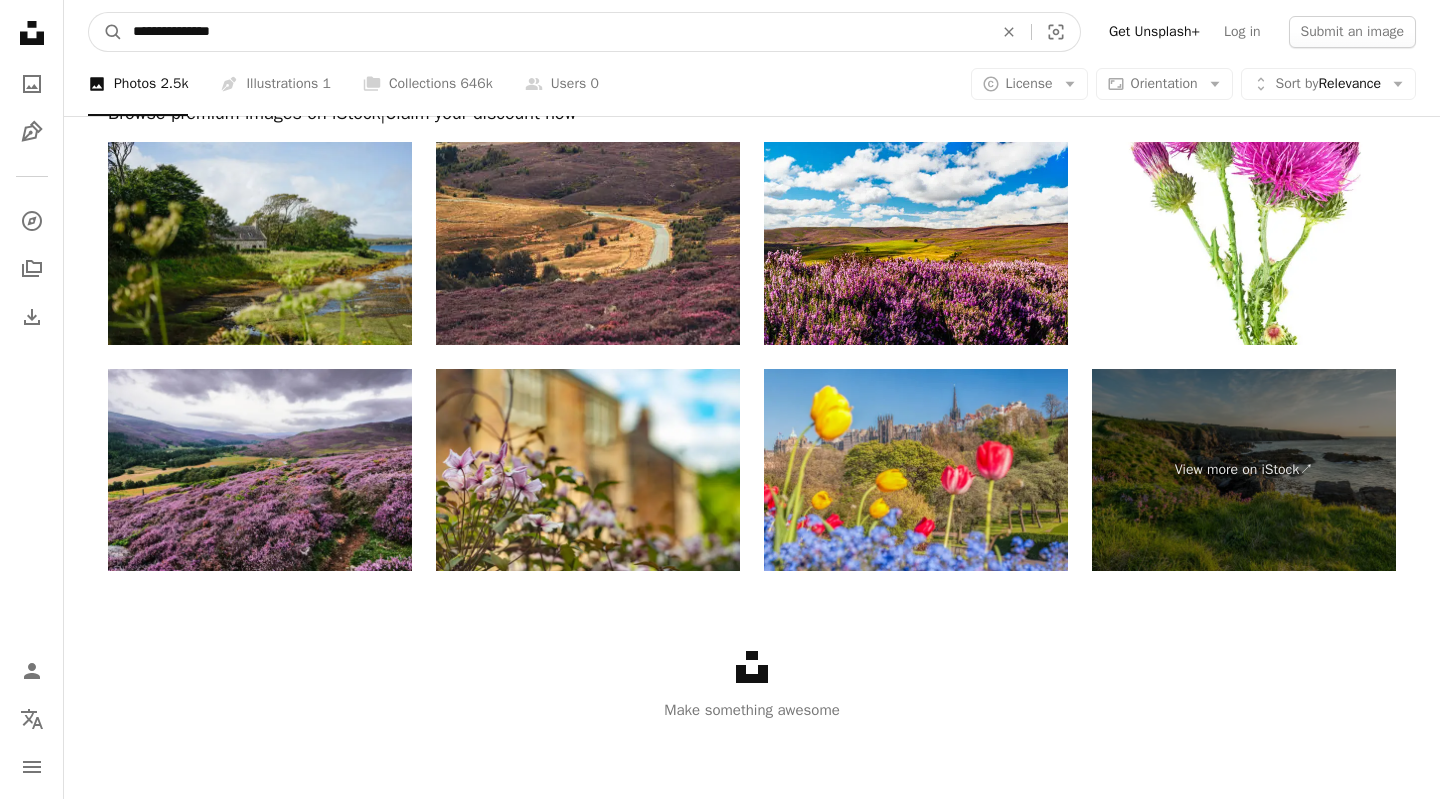 drag, startPoint x: 307, startPoint y: 44, endPoint x: 0, endPoint y: 31, distance: 307.27512 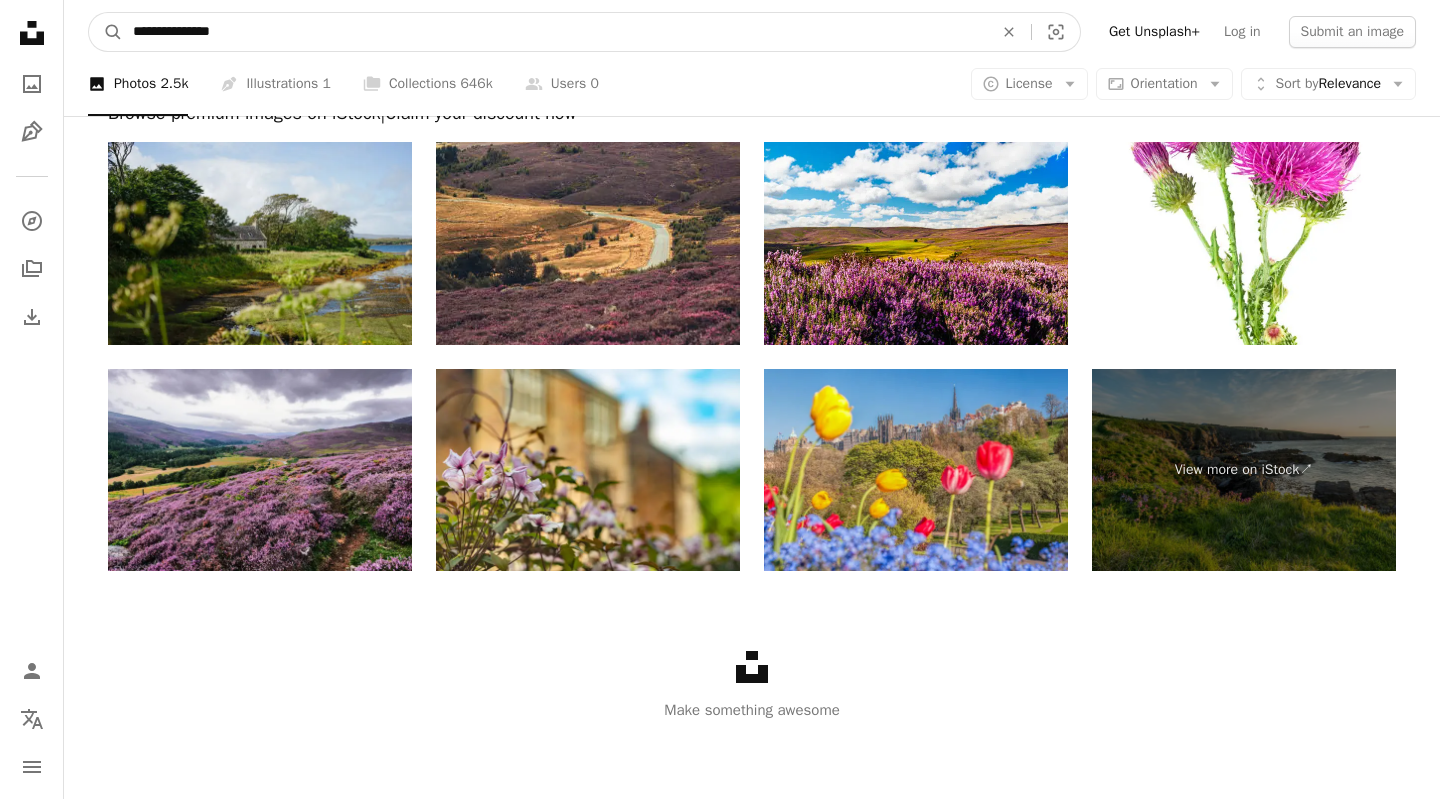 click on "**********" at bounding box center (555, 32) 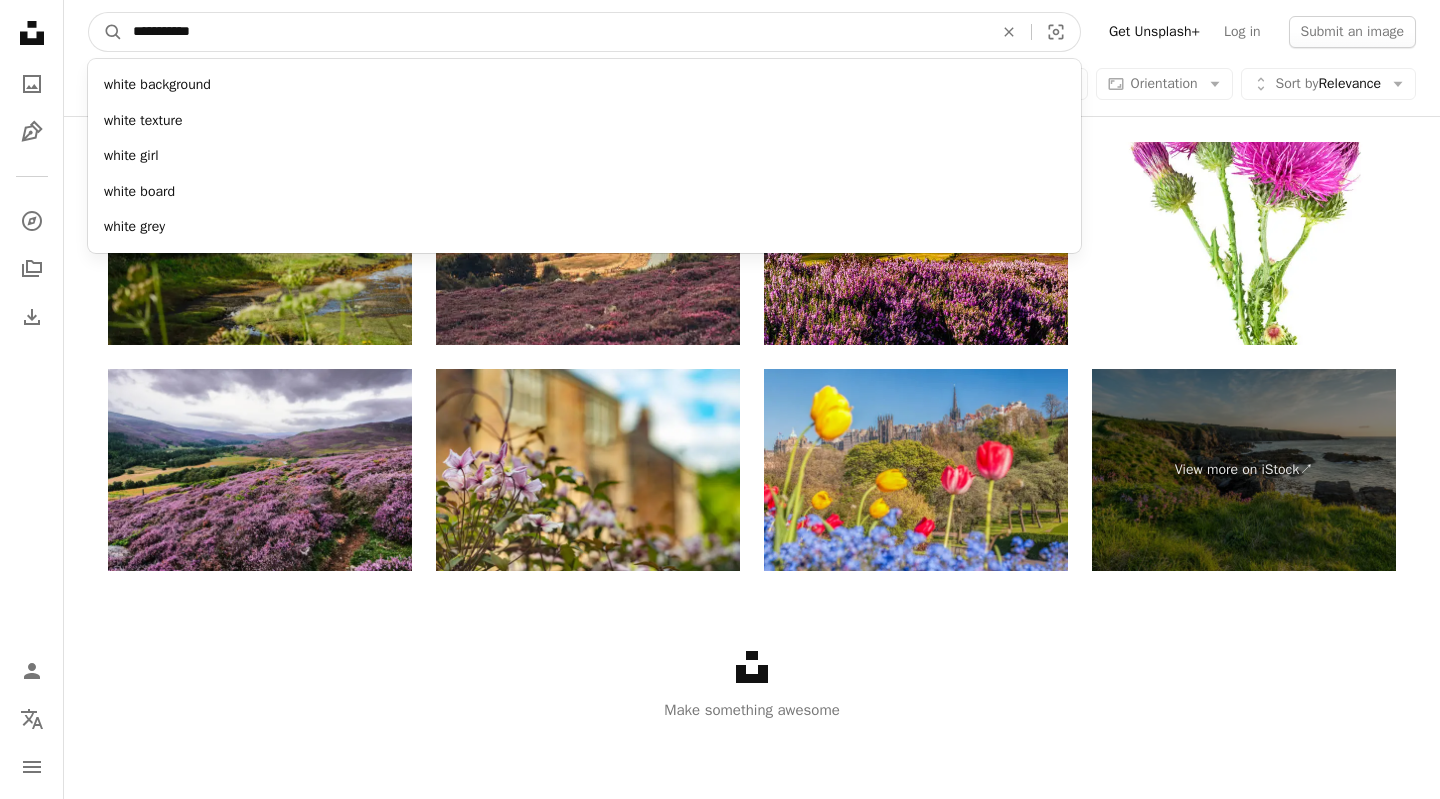type on "**********" 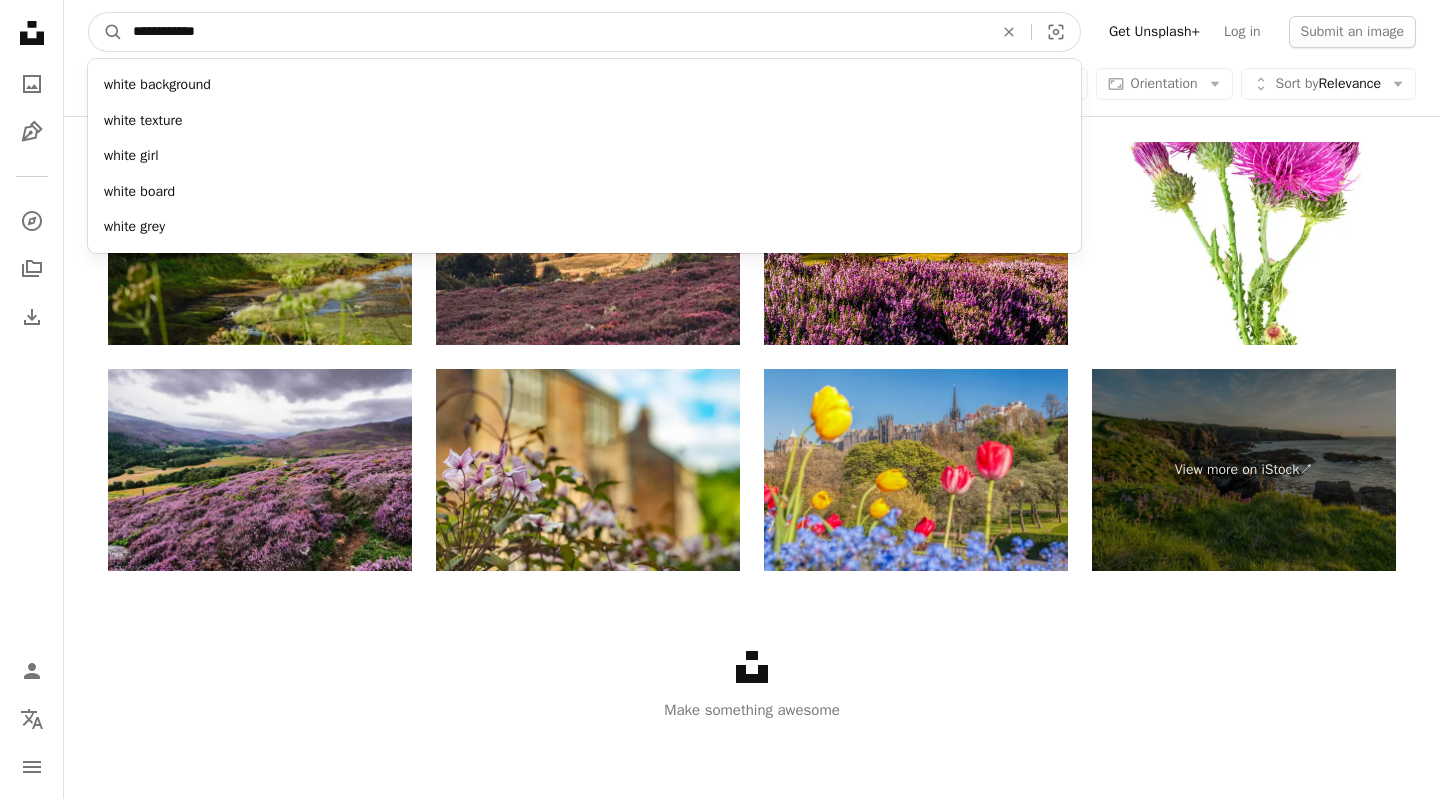 click on "A magnifying glass" at bounding box center (106, 32) 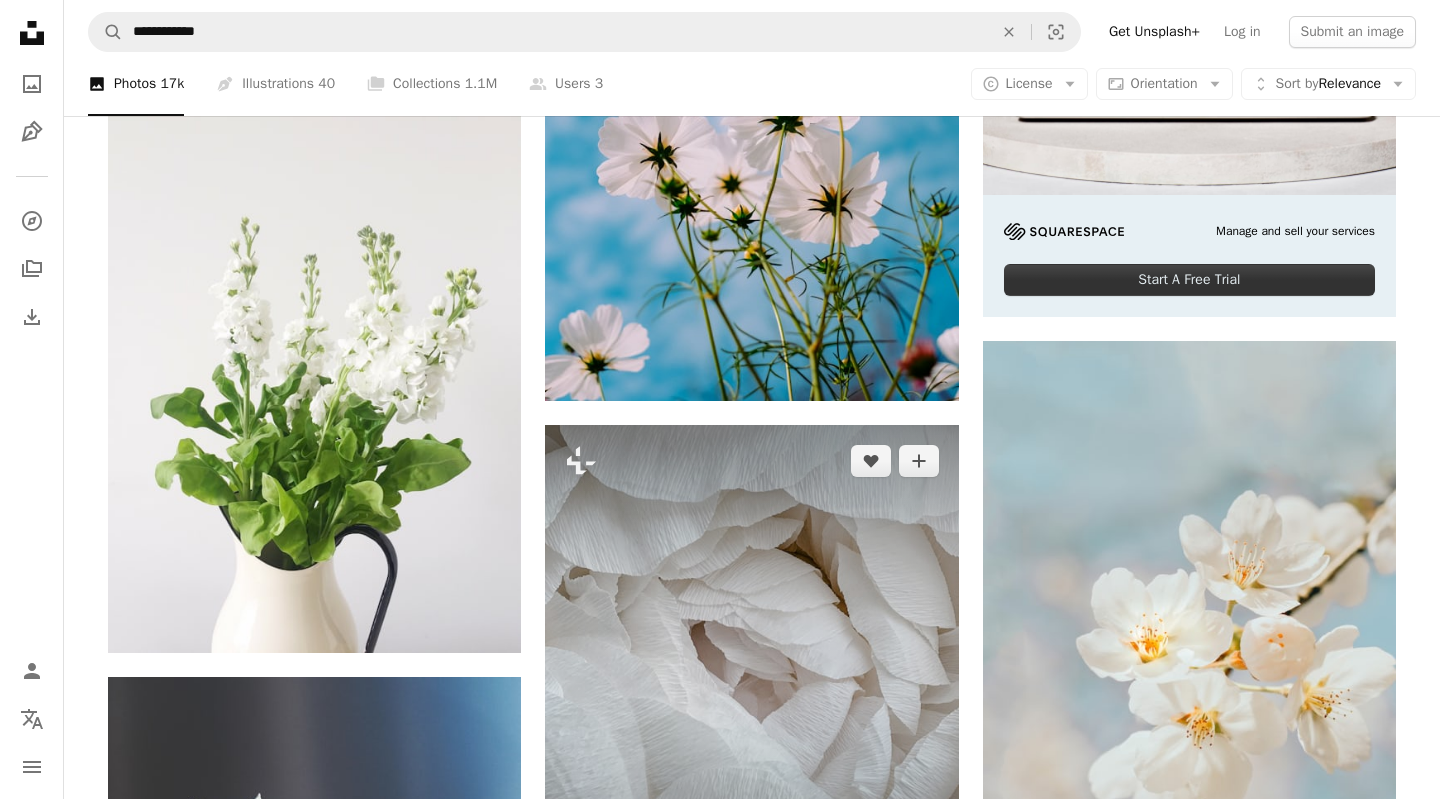 scroll, scrollTop: 936, scrollLeft: 0, axis: vertical 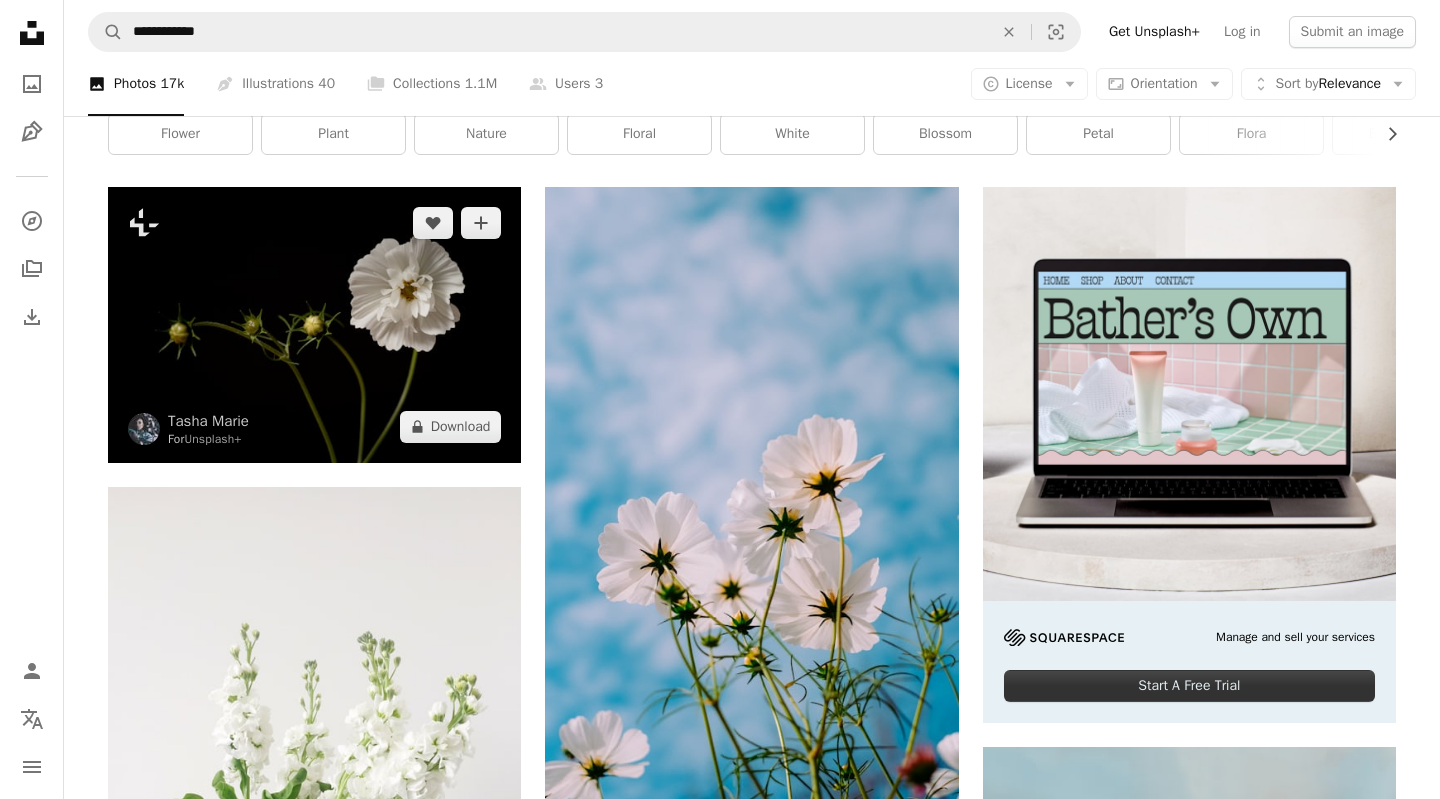 click at bounding box center [314, 324] 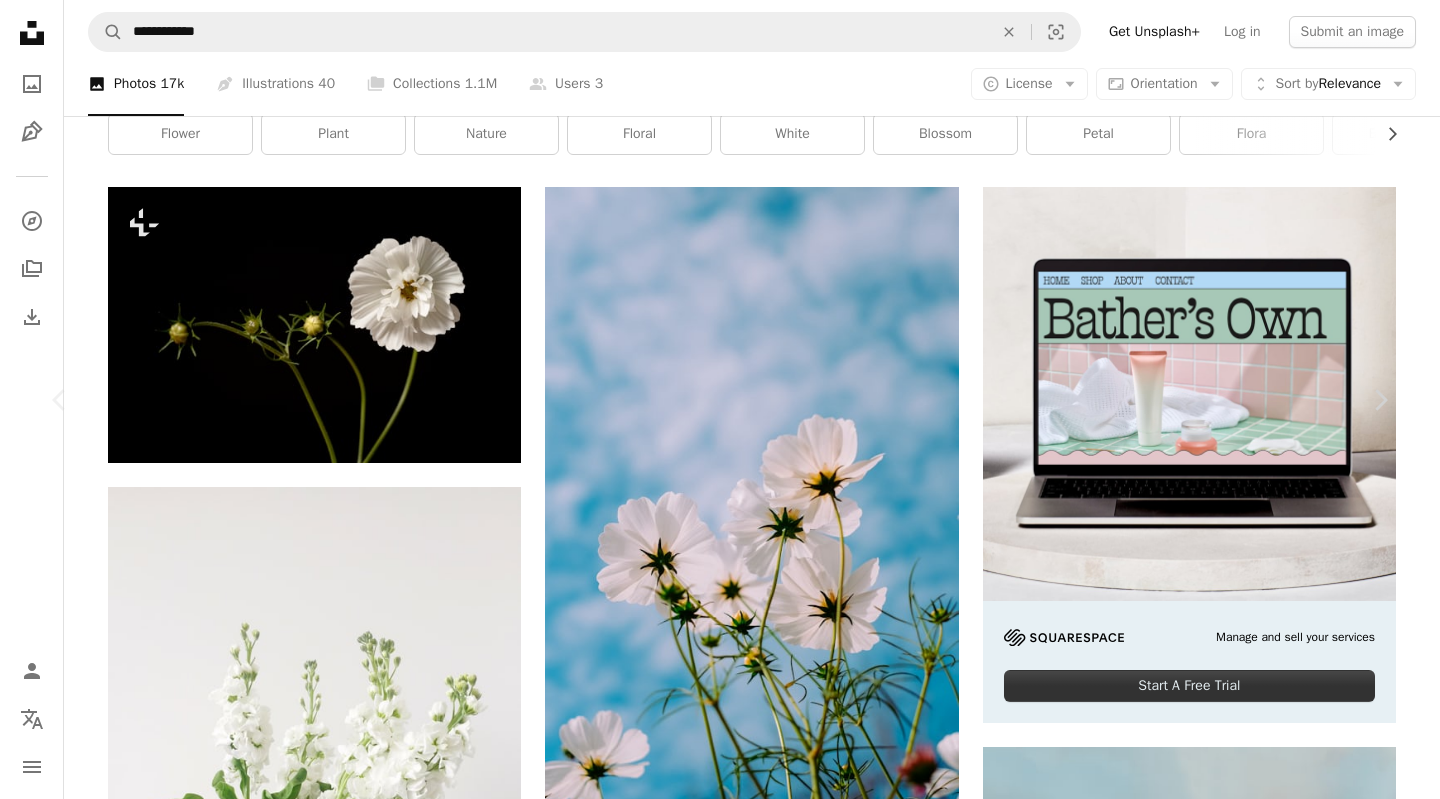 click on "A lock Download" at bounding box center [1229, 5490] 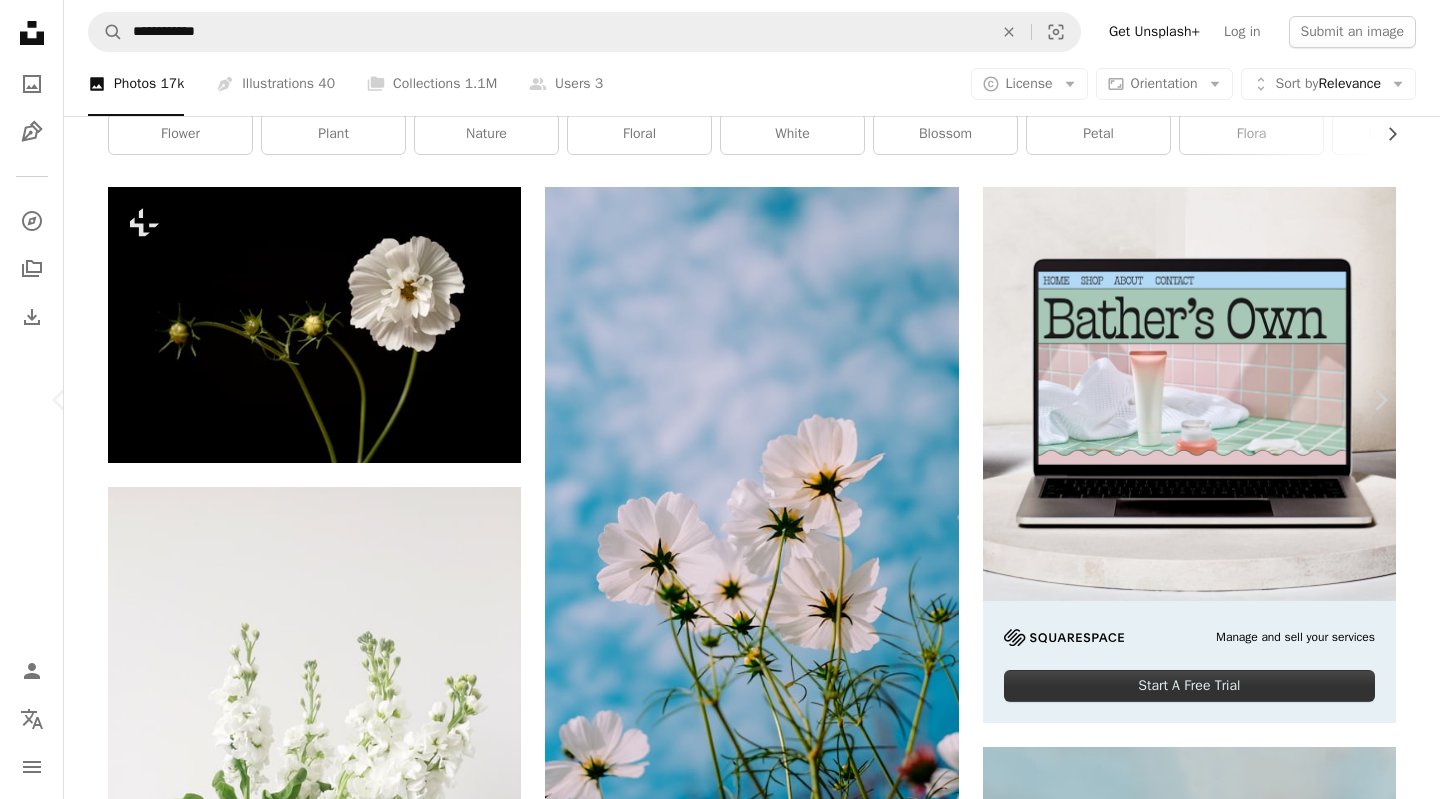 click on "An X shape Premium, ready to use images. Get unlimited access. A plus sign Members-only content added monthly A plus sign Unlimited royalty-free downloads A plus sign Illustrations  New A plus sign Enhanced legal protections yearly 66%  off monthly €12   €4 EUR per month * Get  Unsplash+ * When paid annually, billed upfront  €48 Taxes where applicable. Renews automatically. Cancel anytime." at bounding box center (720, 5842) 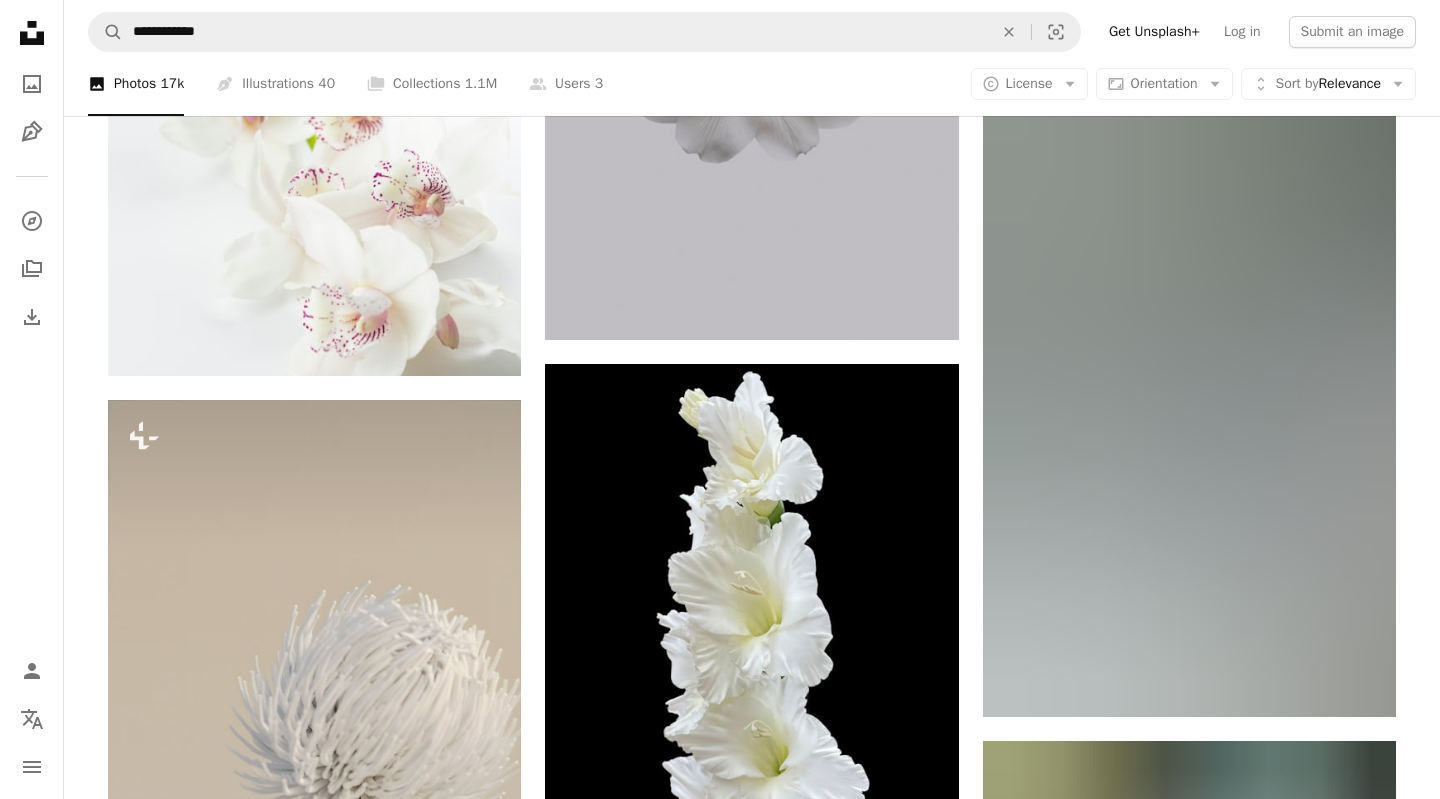 scroll, scrollTop: 2184, scrollLeft: 0, axis: vertical 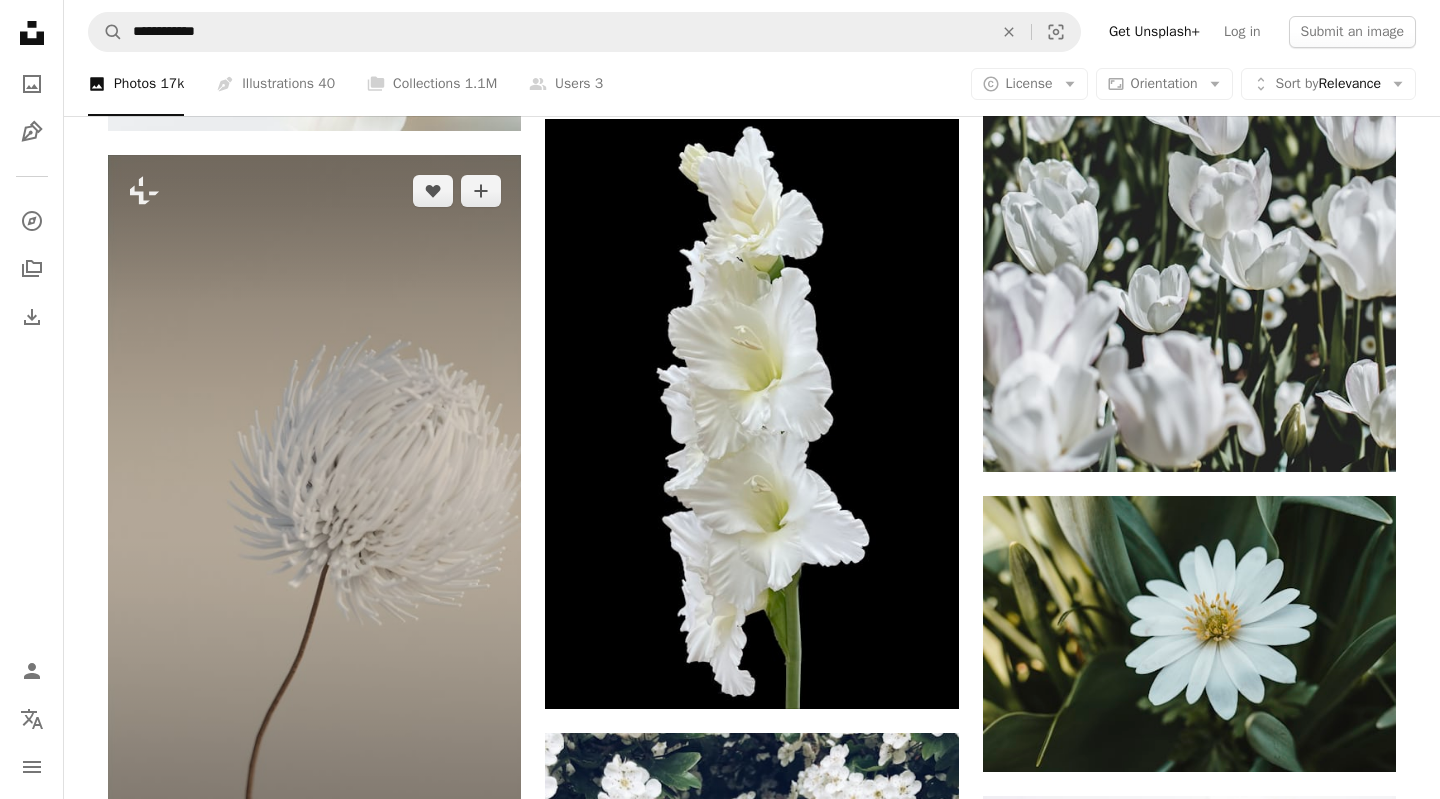 click at bounding box center (314, 522) 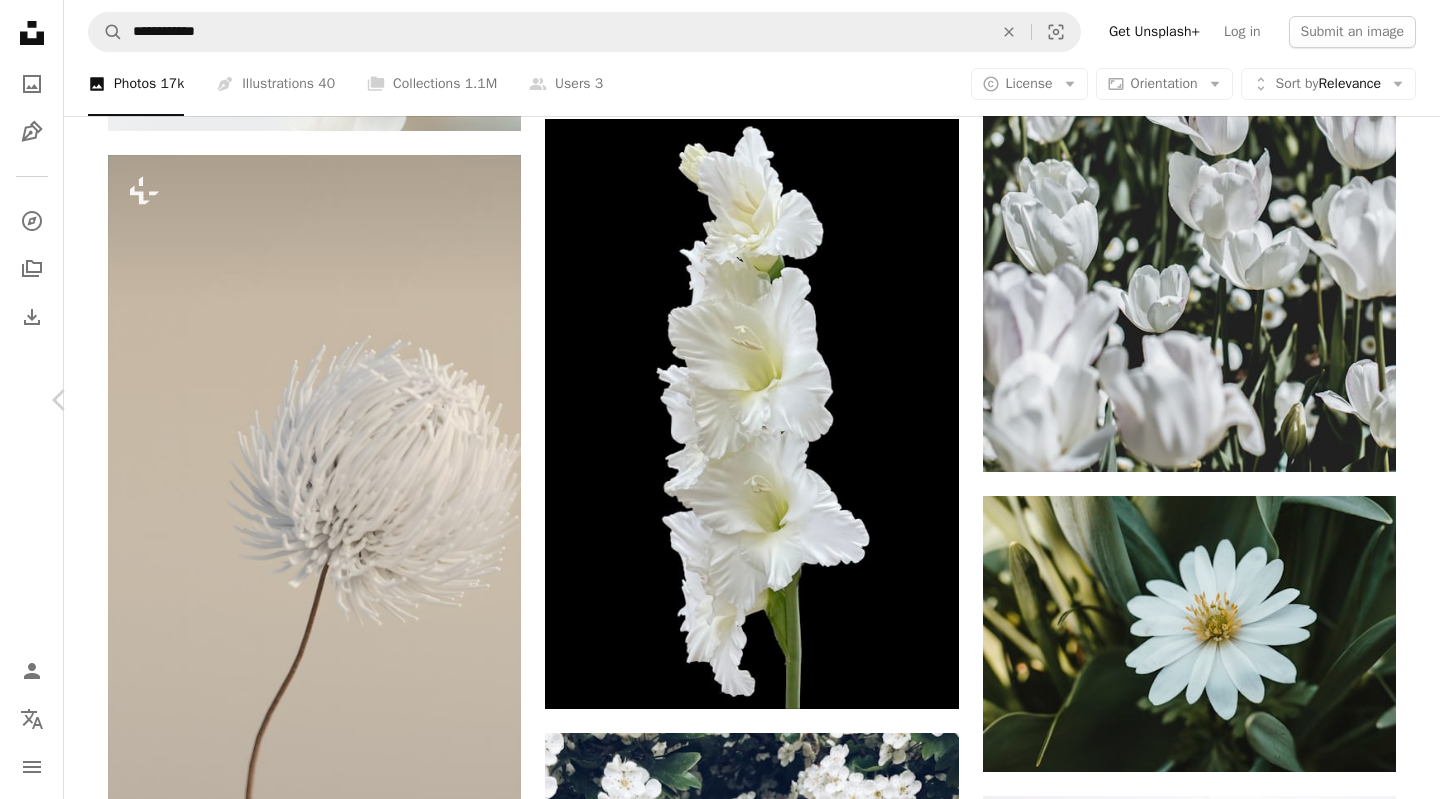 click on "[FIRST] [LAST] For  Unsplash+ A heart A plus sign A lock Download" at bounding box center (712, 3618) 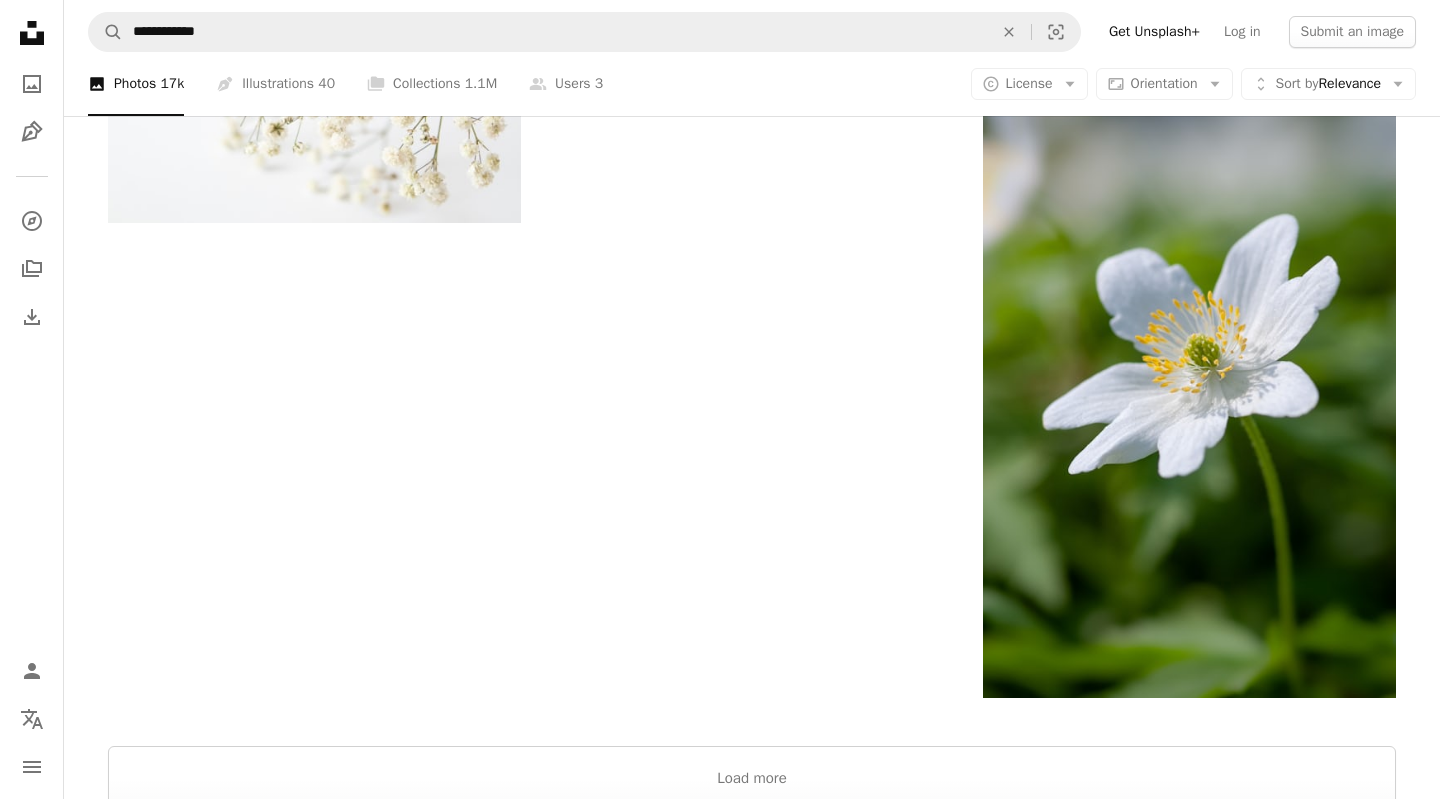 scroll, scrollTop: 4264, scrollLeft: 0, axis: vertical 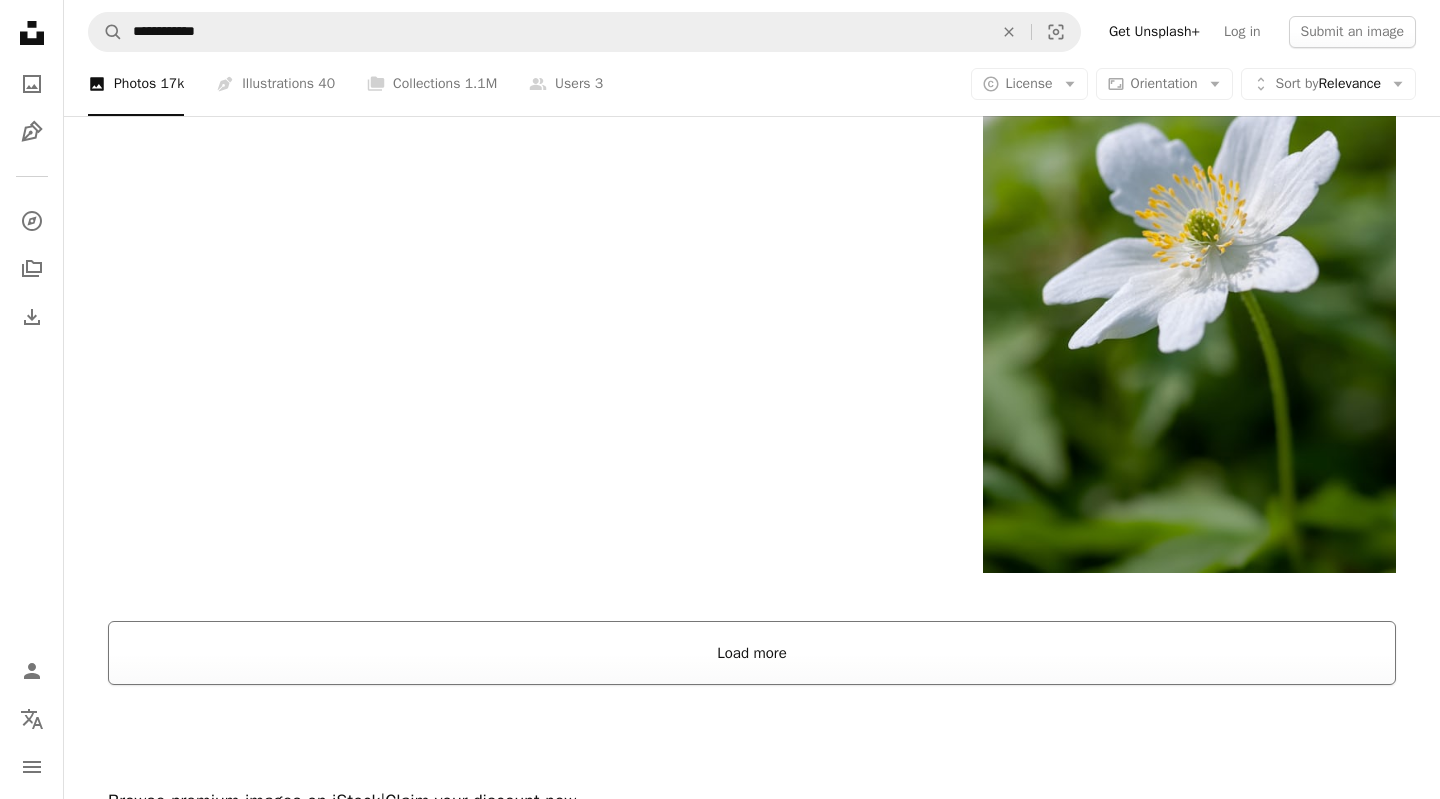 click on "Load more" at bounding box center [752, 653] 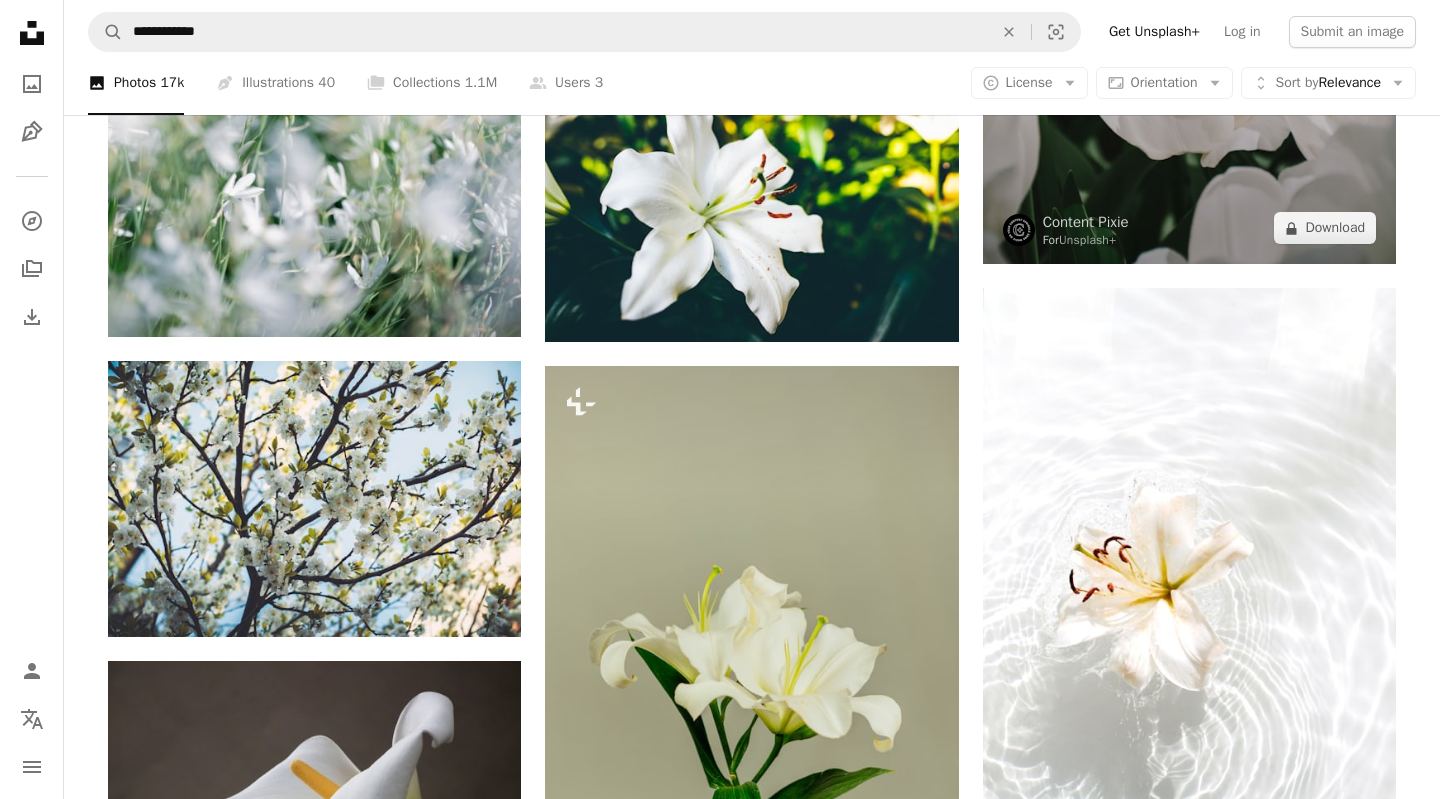 scroll, scrollTop: 6344, scrollLeft: 0, axis: vertical 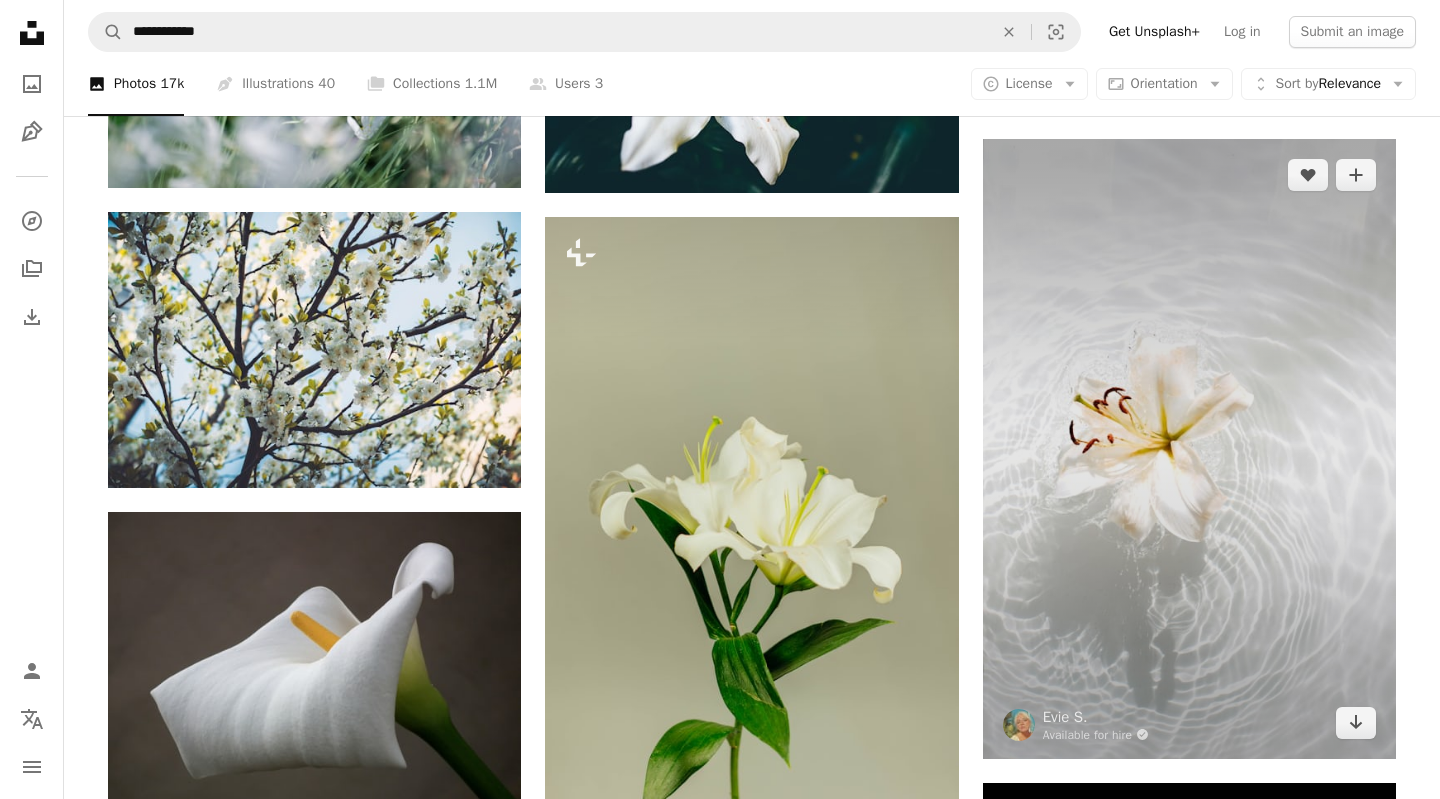 click at bounding box center [1189, 448] 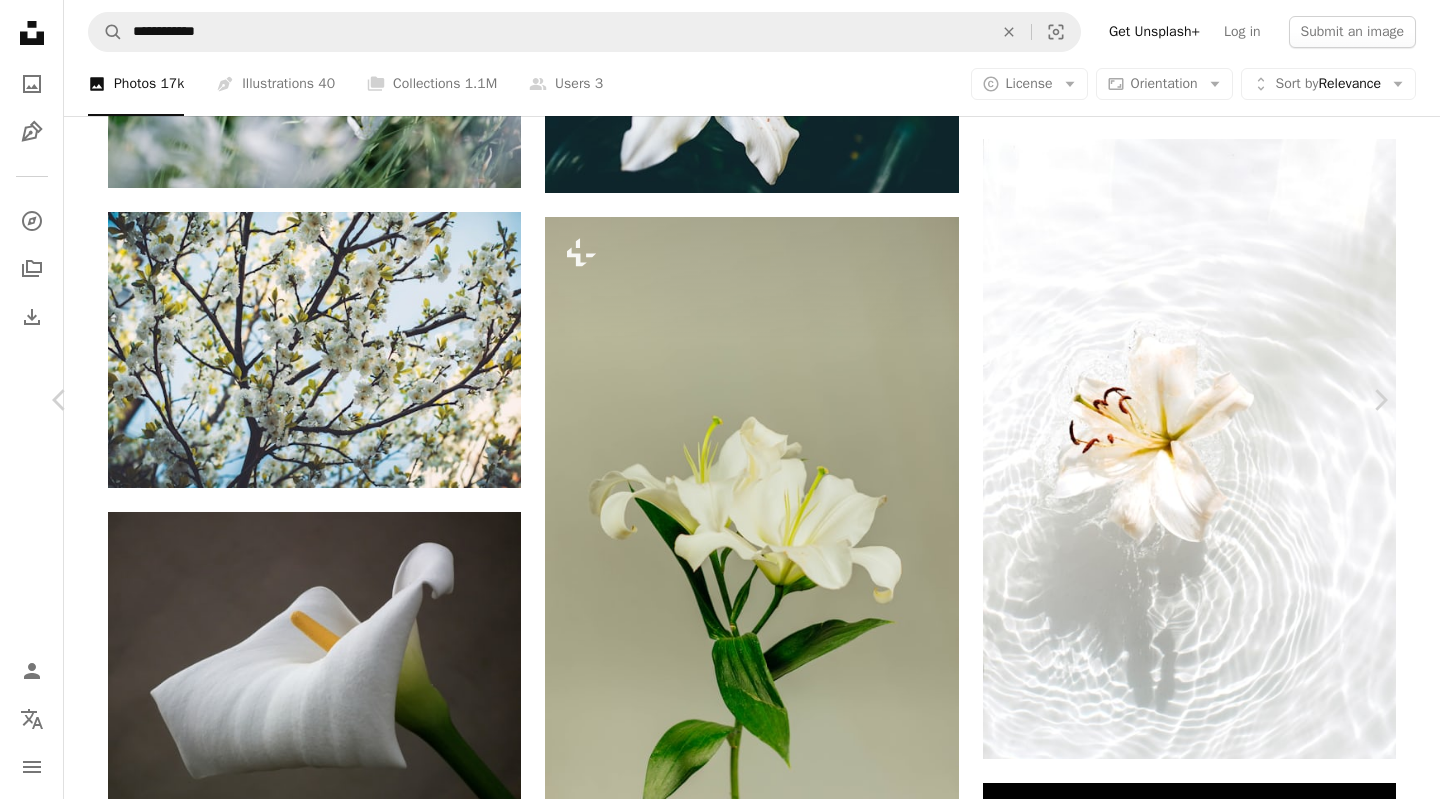click on "Download free" at bounding box center (1191, 5602) 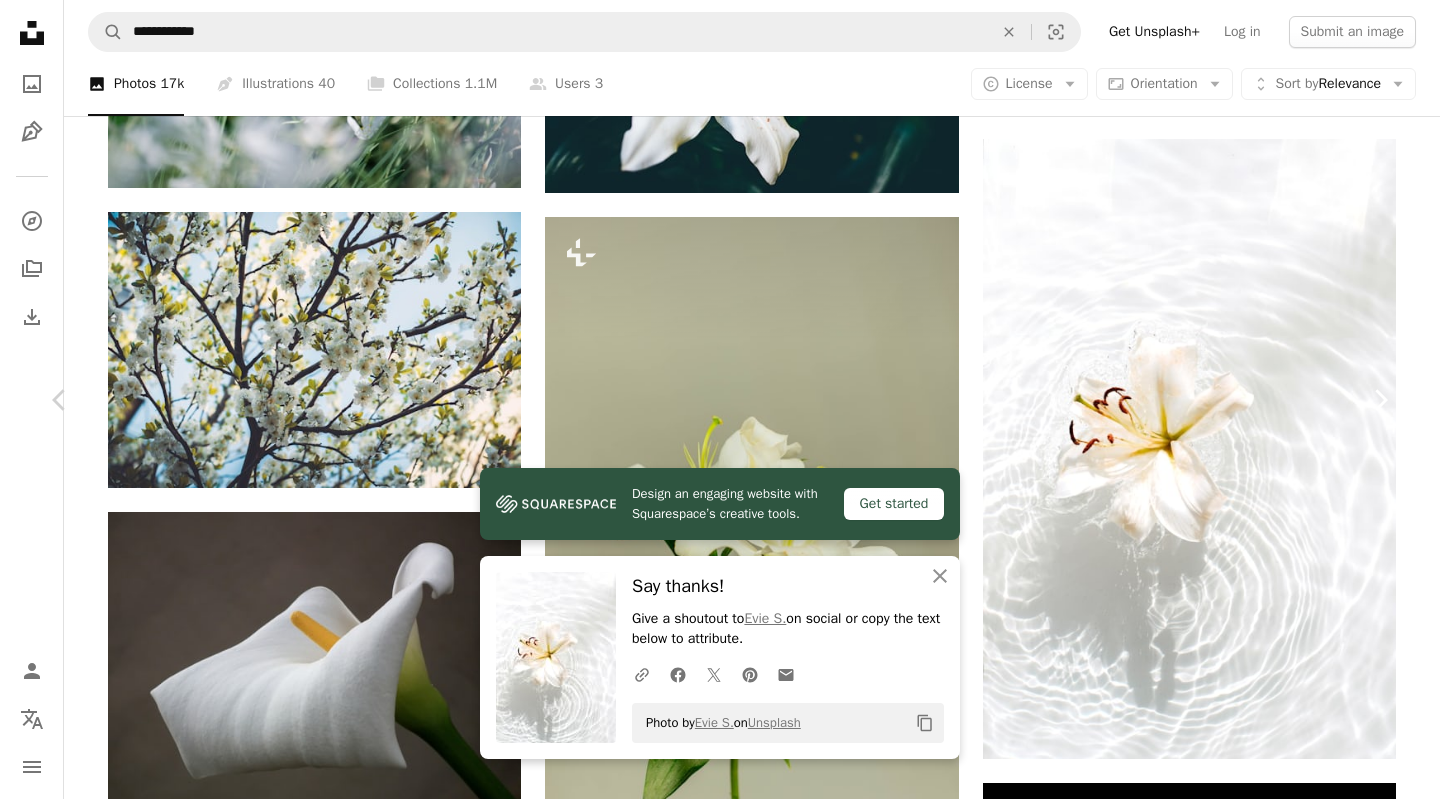 click on "Chevron right" at bounding box center [1380, 400] 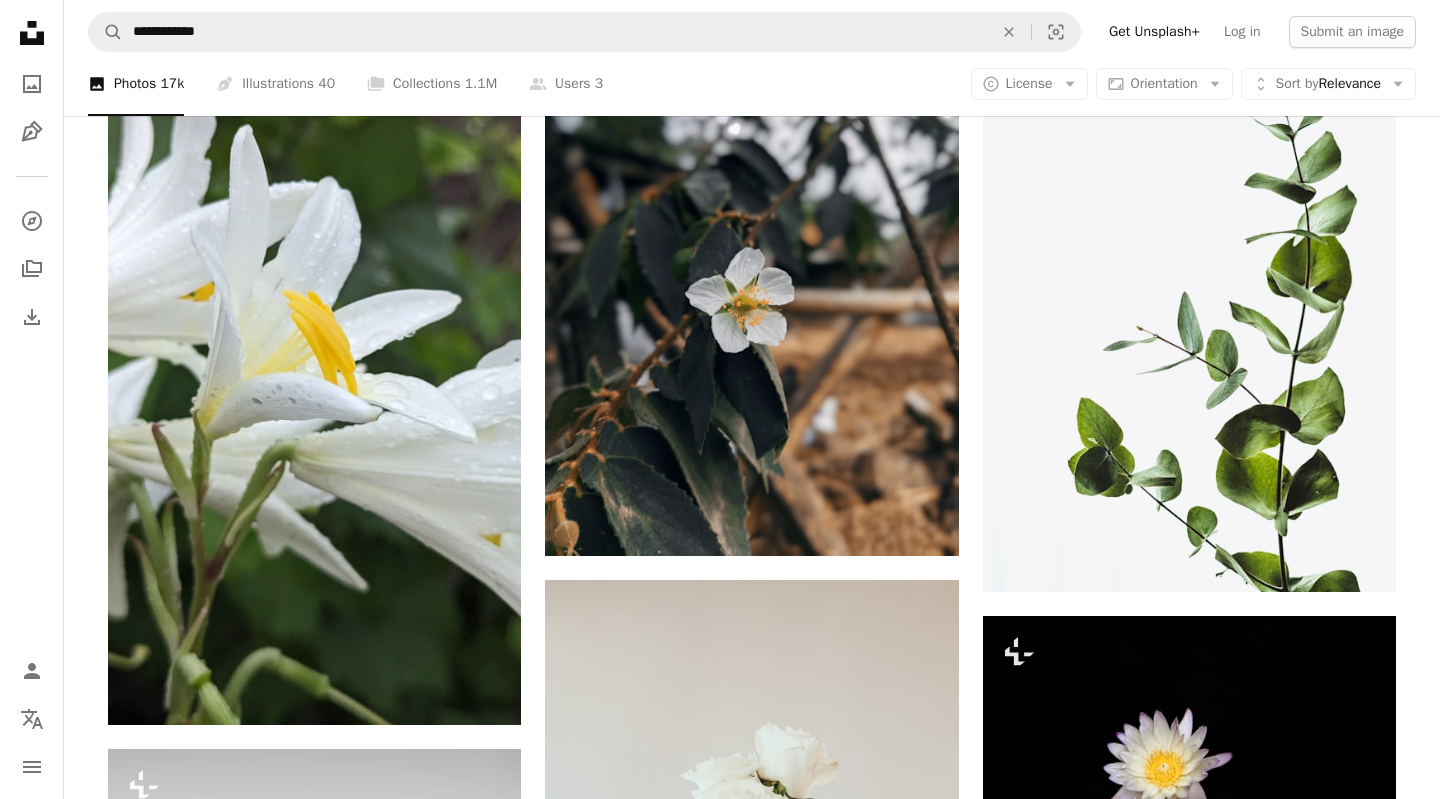 scroll, scrollTop: 28288, scrollLeft: 0, axis: vertical 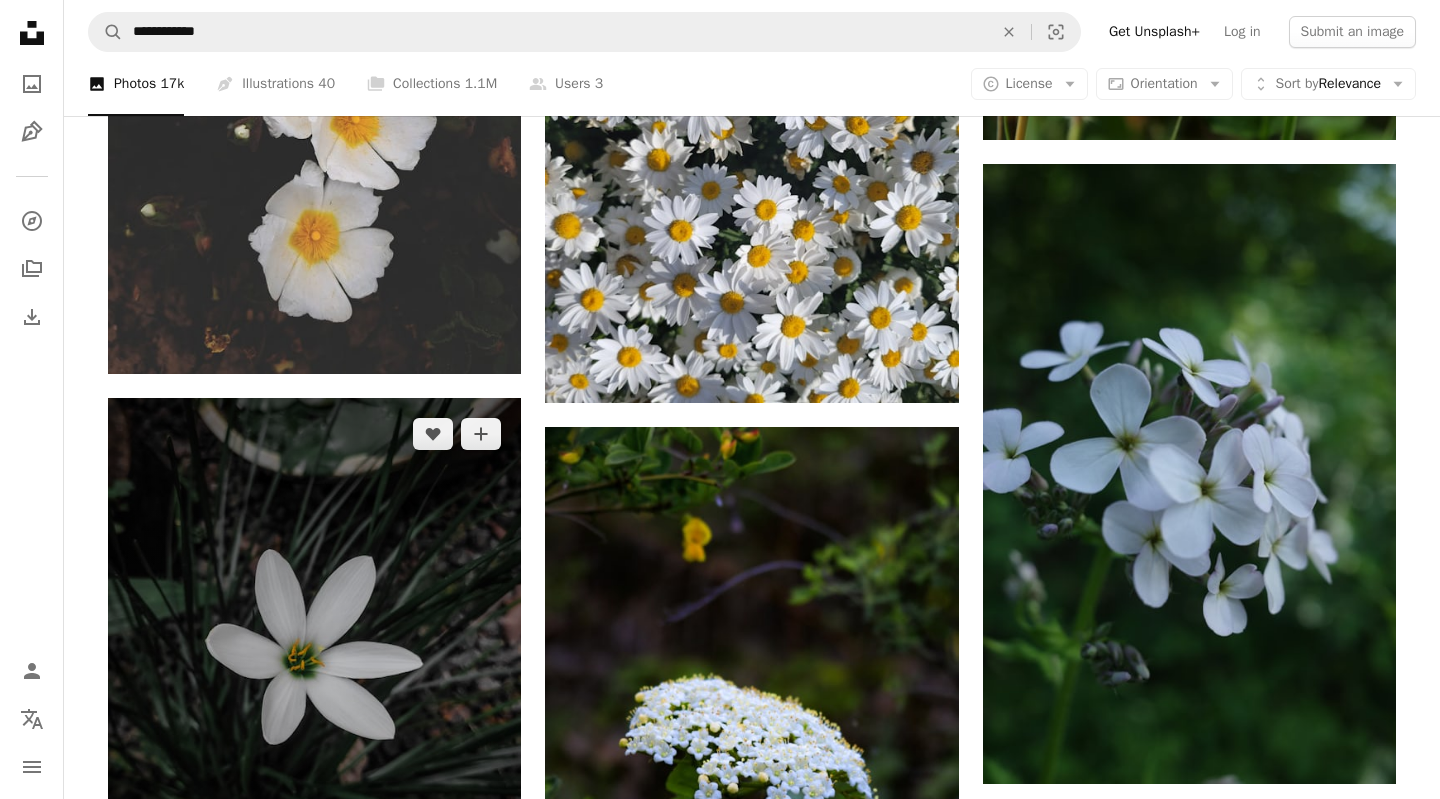 click at bounding box center (314, 666) 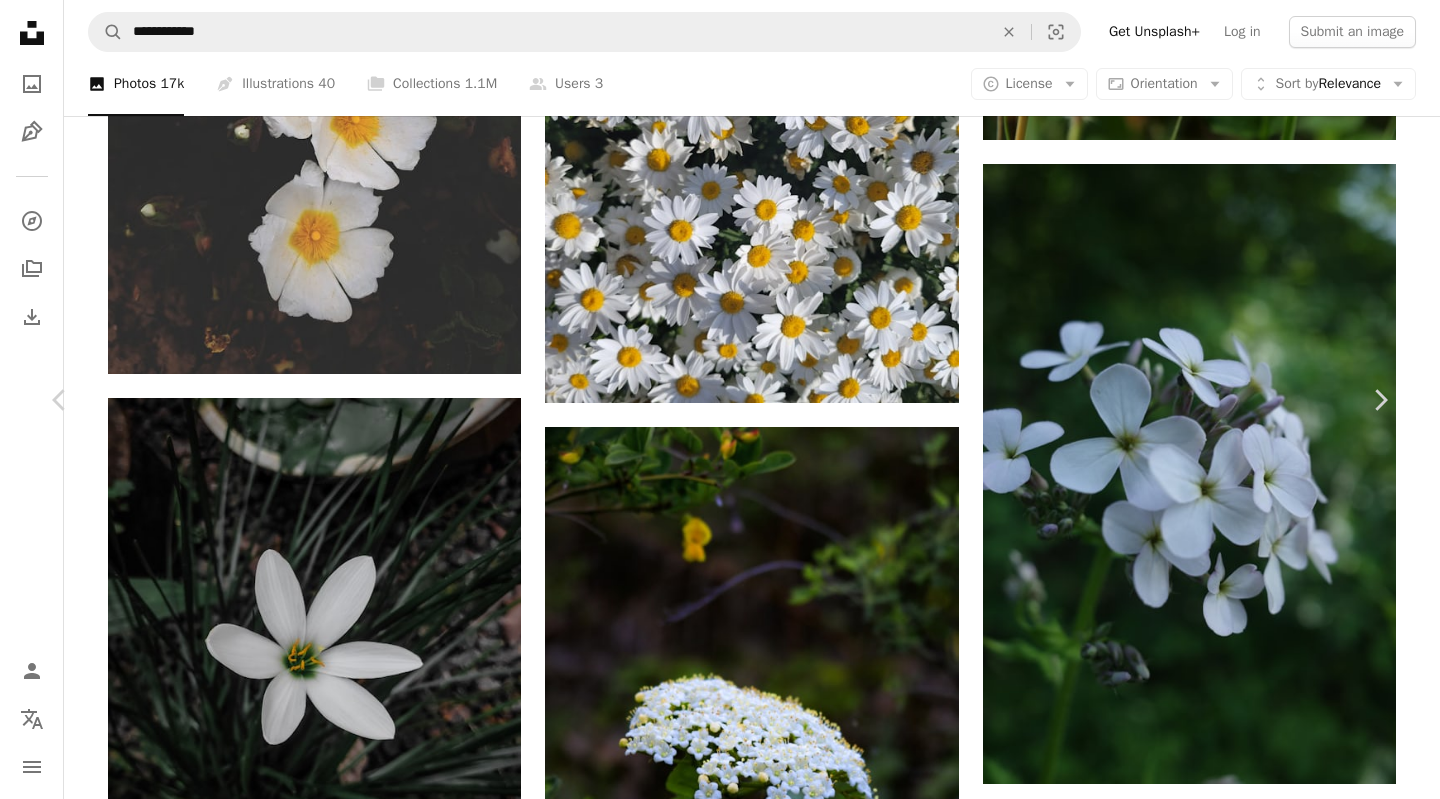 click on "Download free" at bounding box center [1191, 5739] 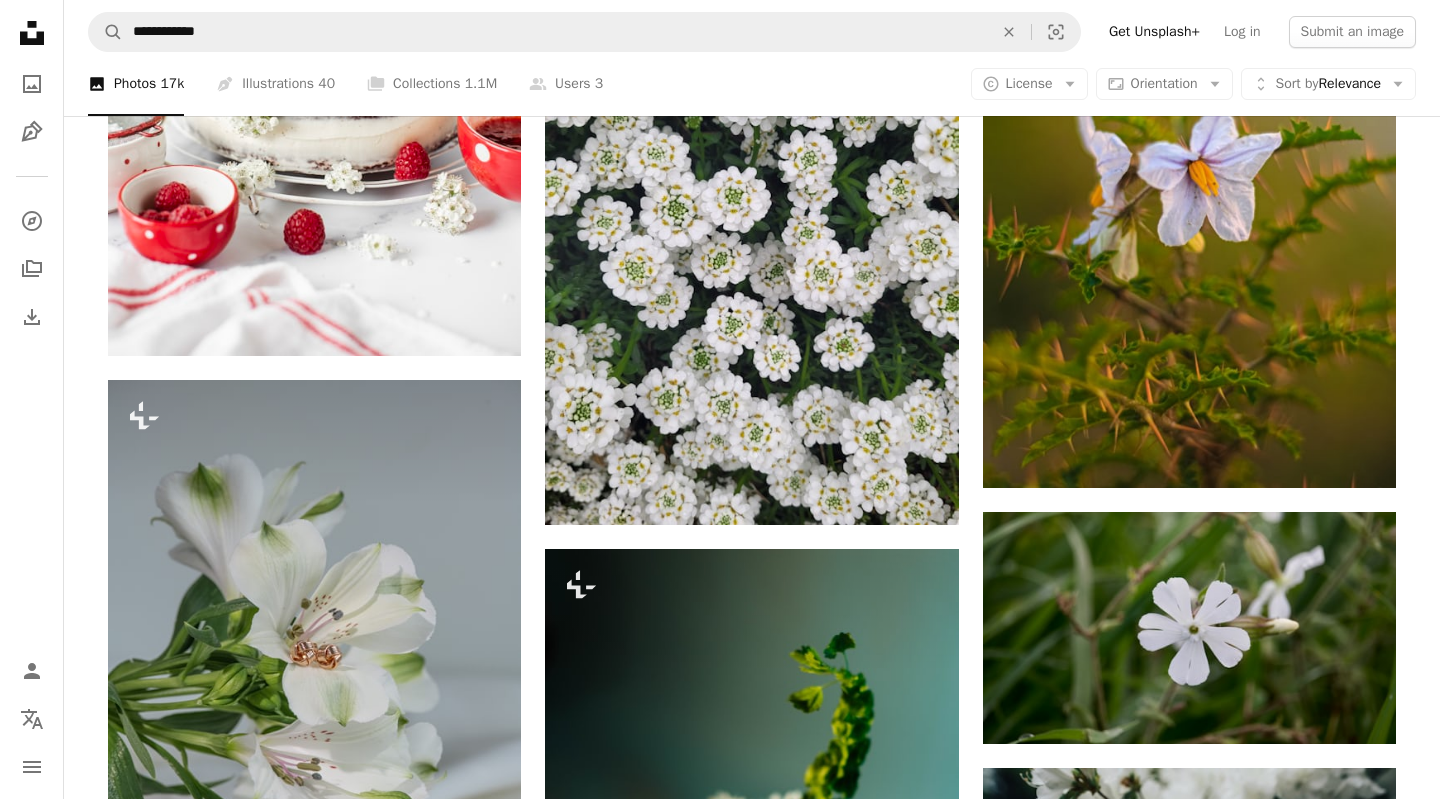 scroll, scrollTop: 55199, scrollLeft: 0, axis: vertical 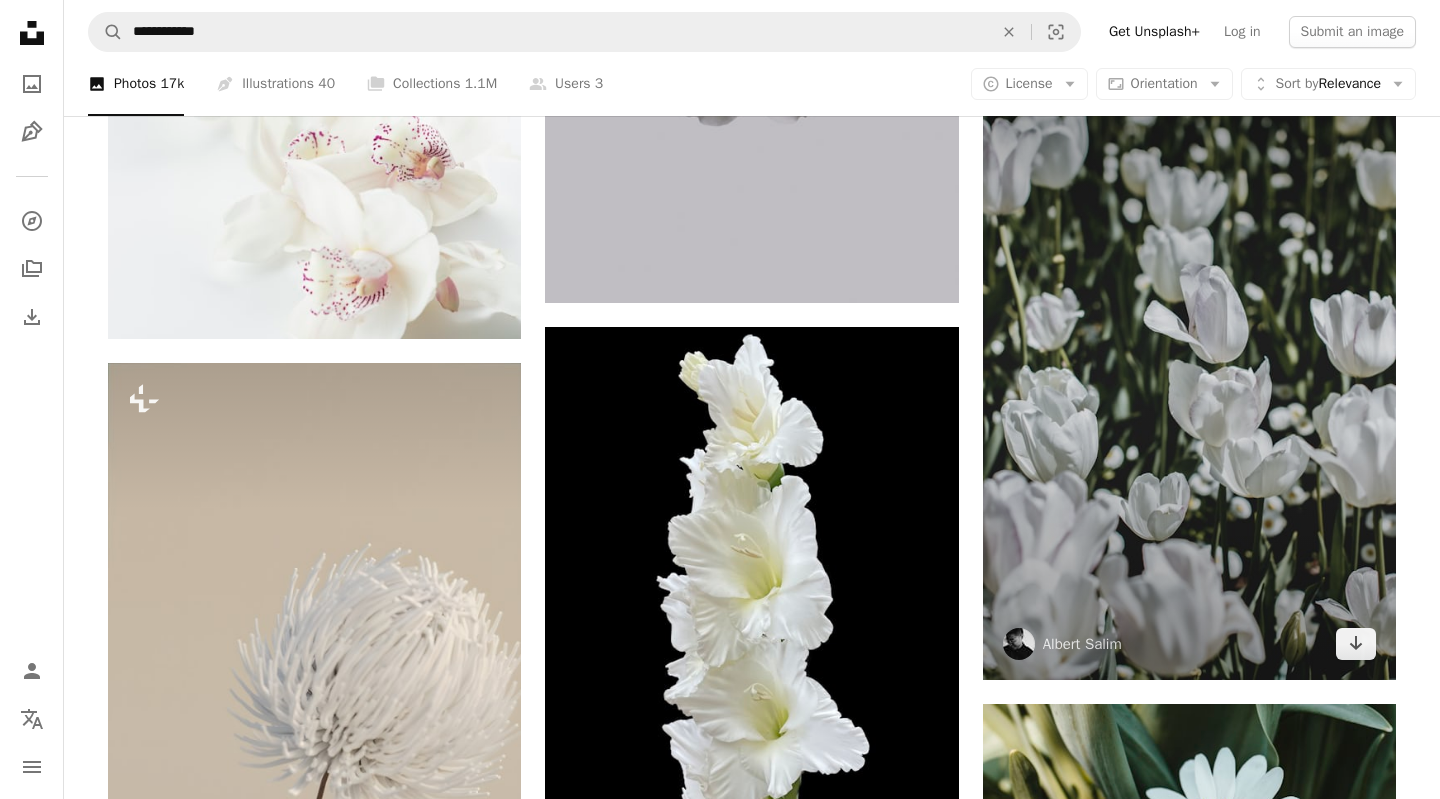 click at bounding box center (1189, 370) 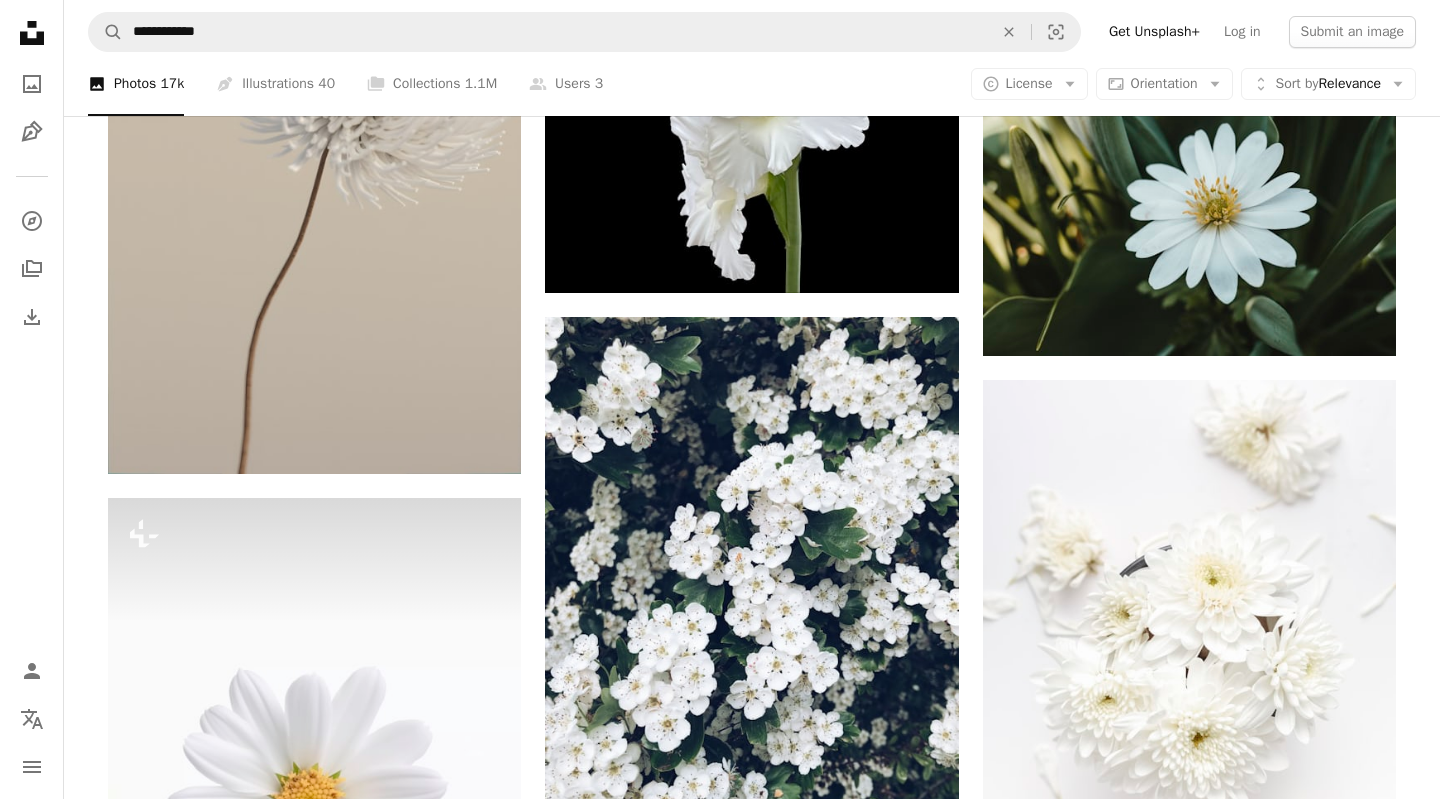 scroll, scrollTop: 2080, scrollLeft: 0, axis: vertical 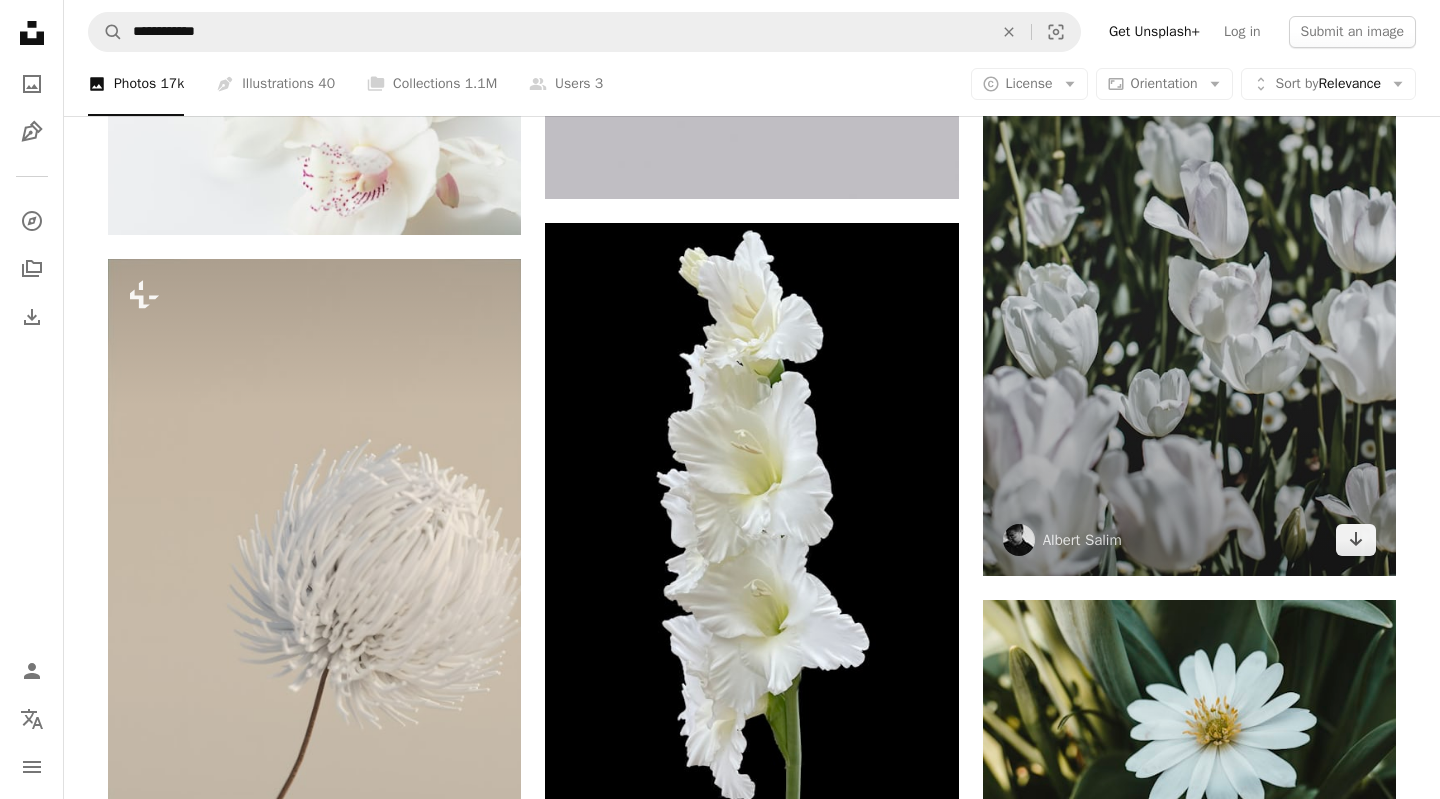 click at bounding box center [1189, 266] 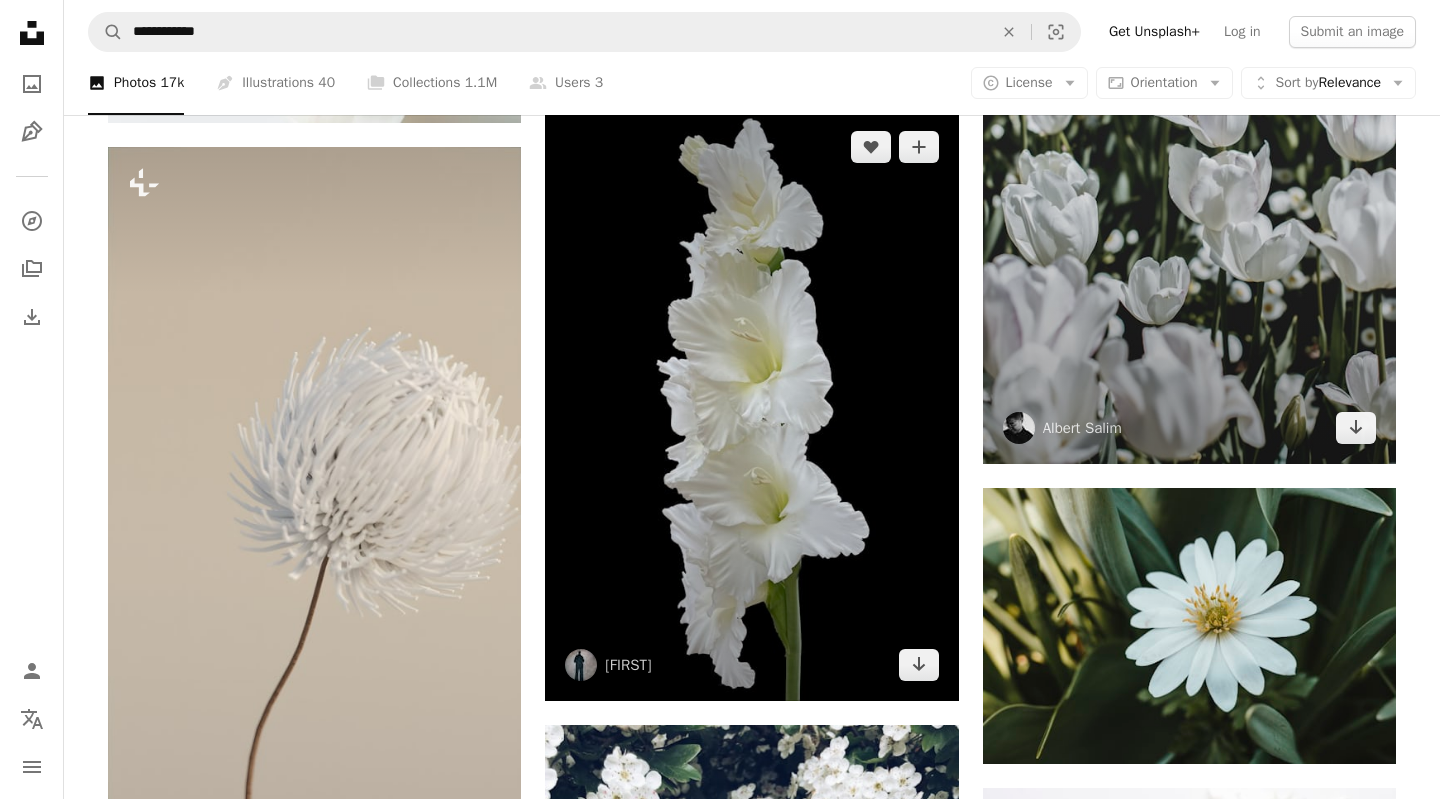 scroll, scrollTop: 2288, scrollLeft: 0, axis: vertical 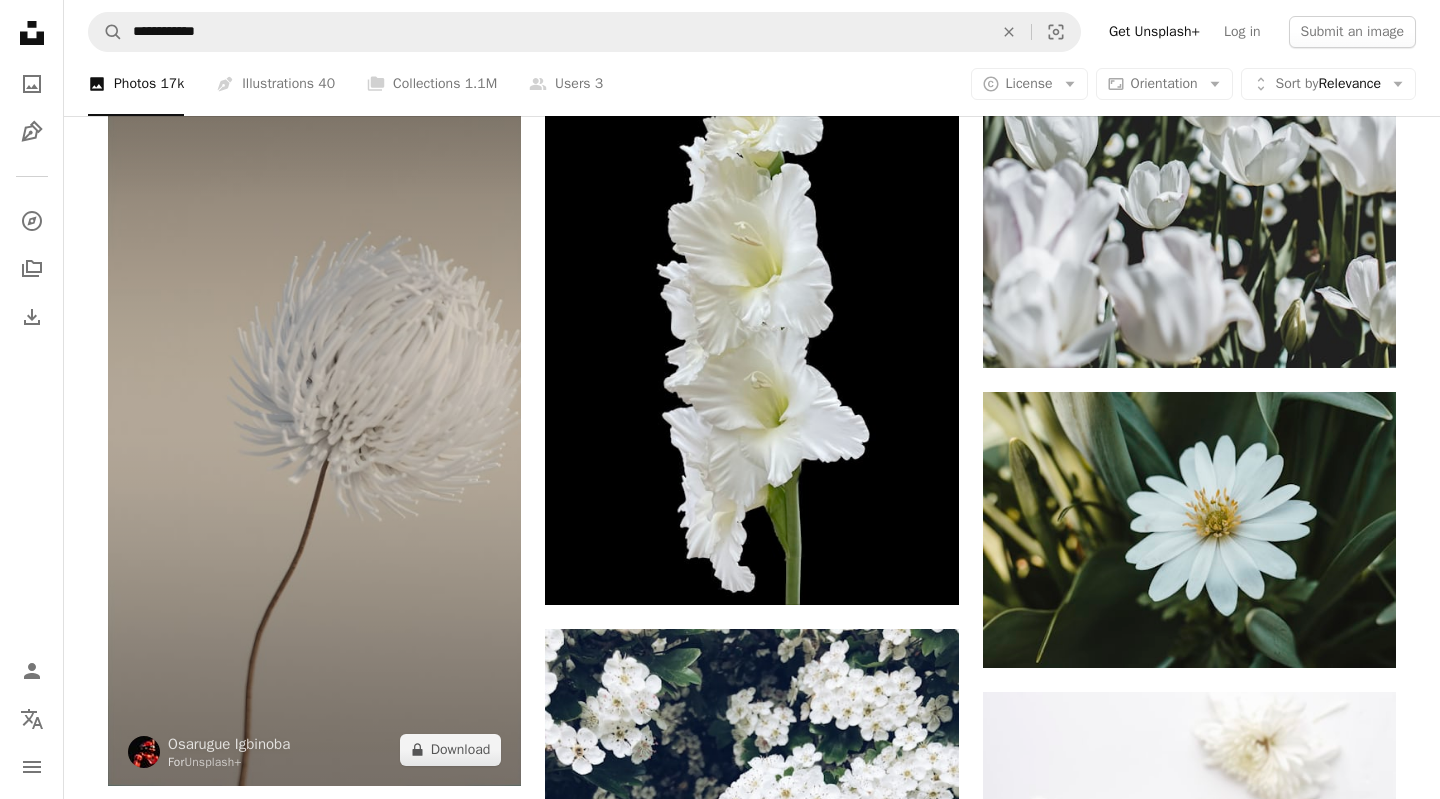 click at bounding box center (314, 418) 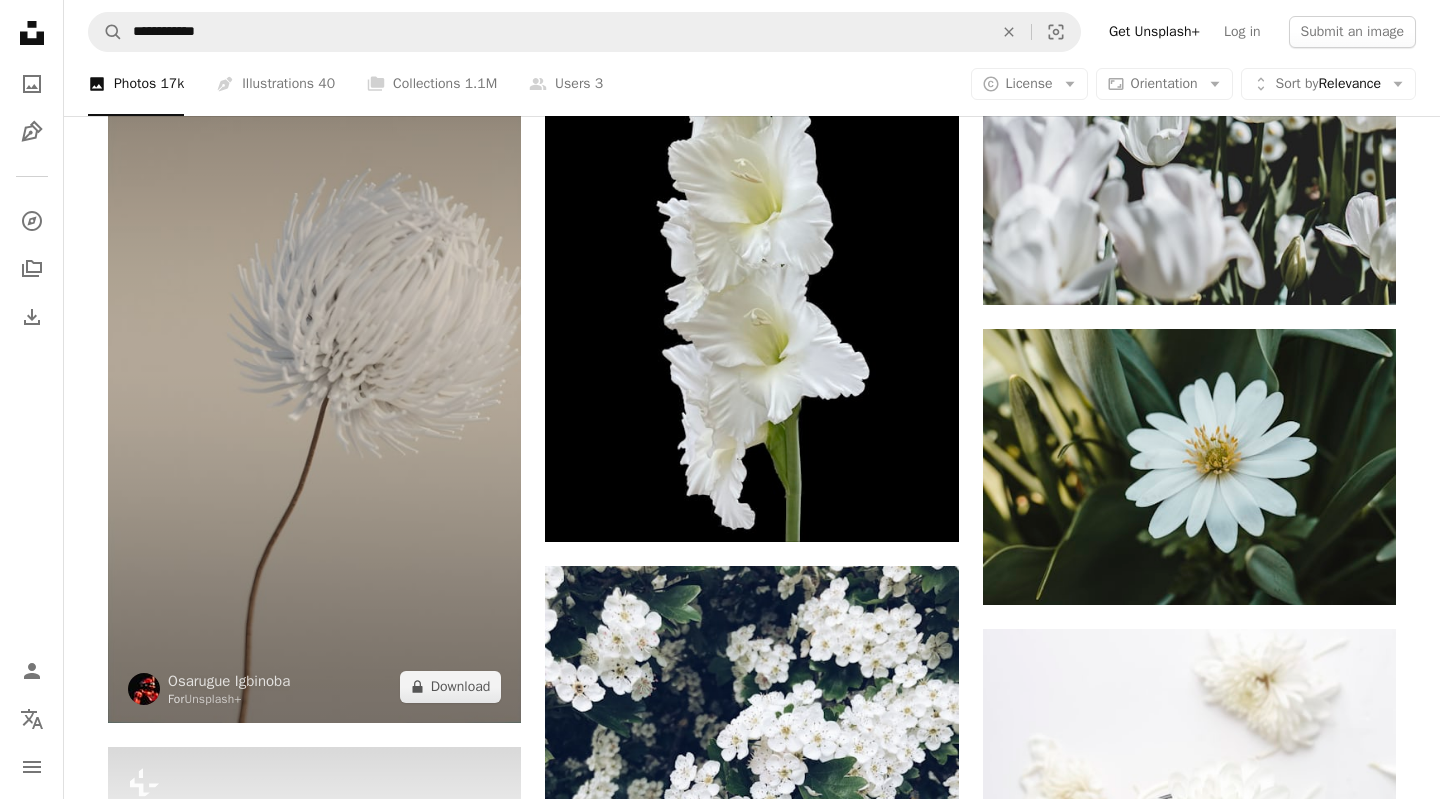 scroll, scrollTop: 2288, scrollLeft: 0, axis: vertical 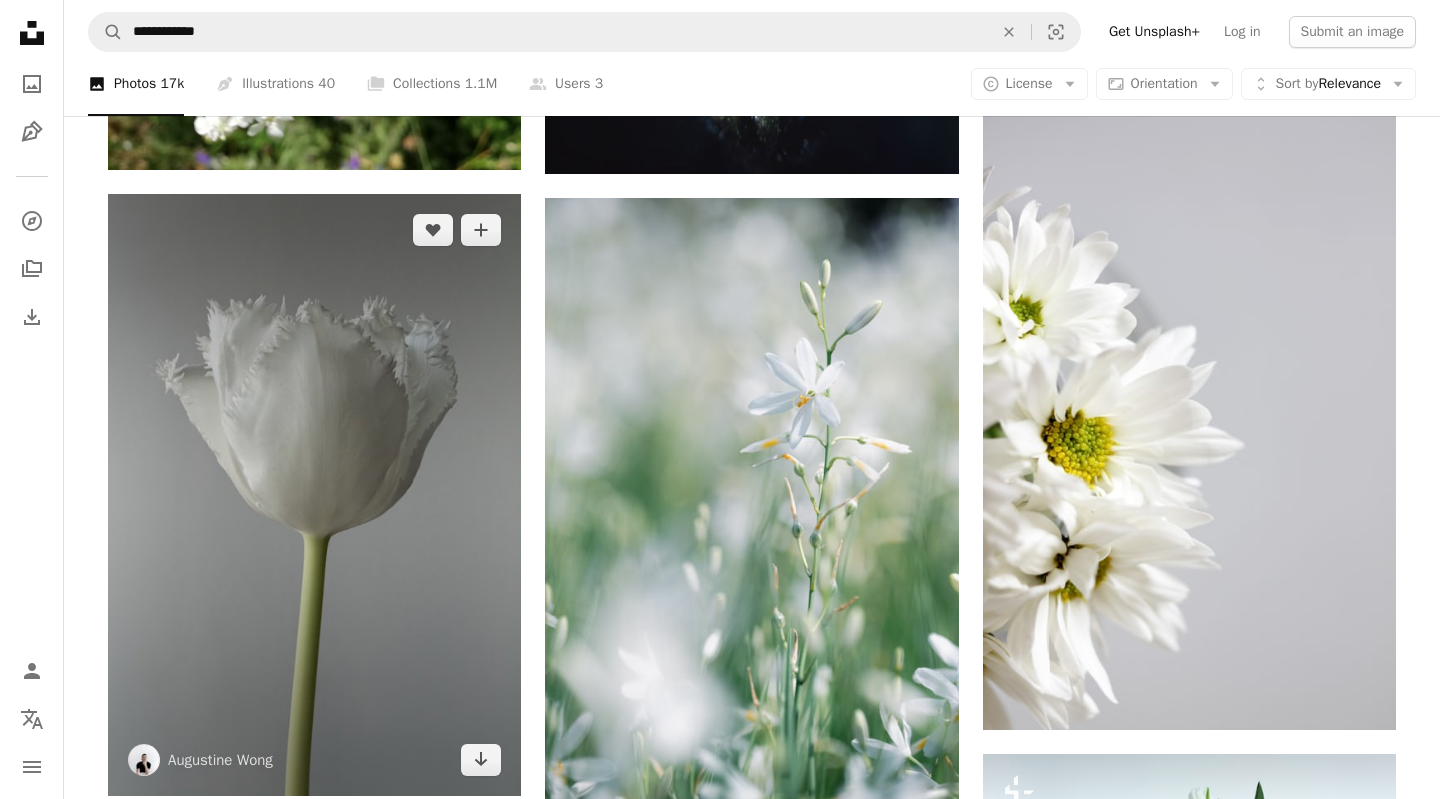 click at bounding box center (314, 495) 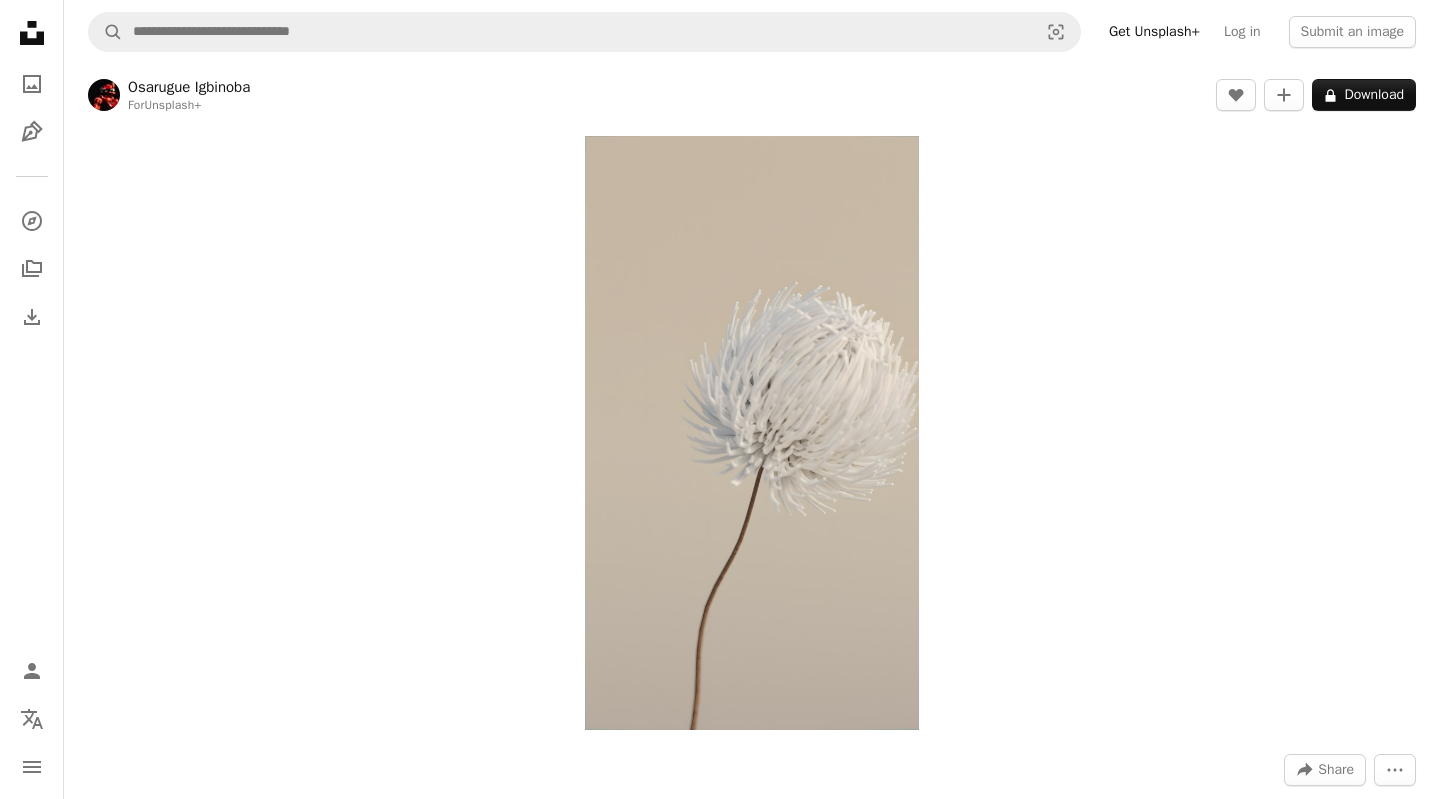 scroll, scrollTop: 0, scrollLeft: 0, axis: both 